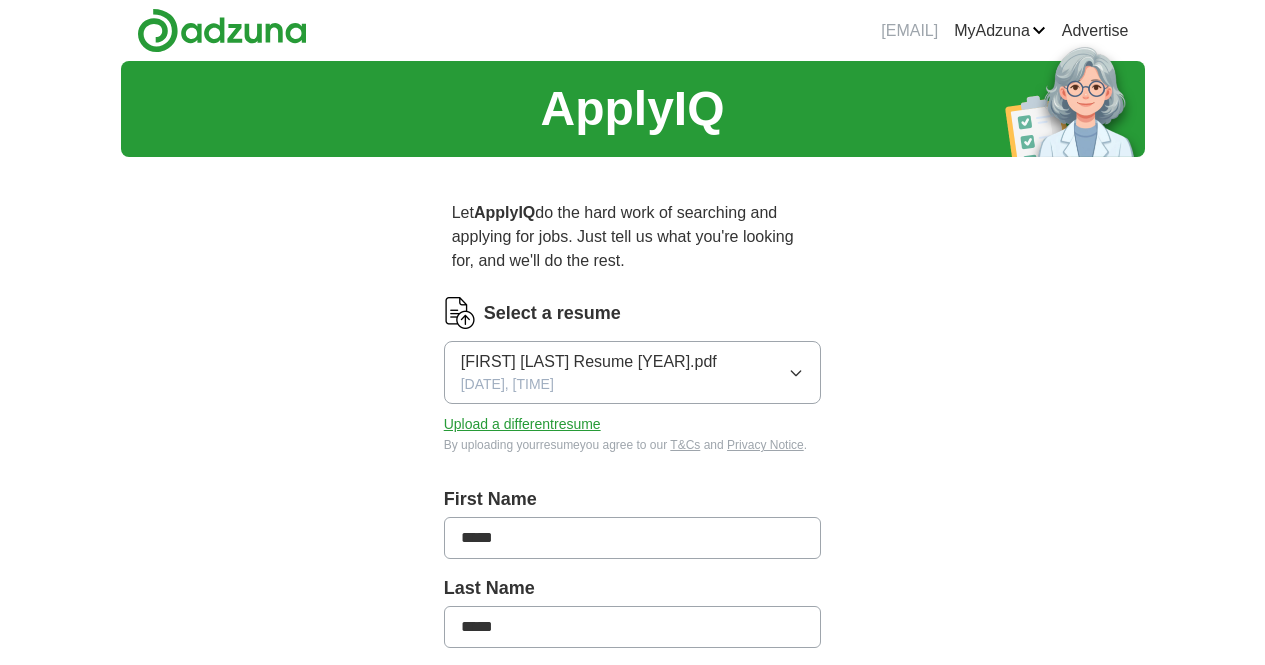scroll, scrollTop: 0, scrollLeft: 0, axis: both 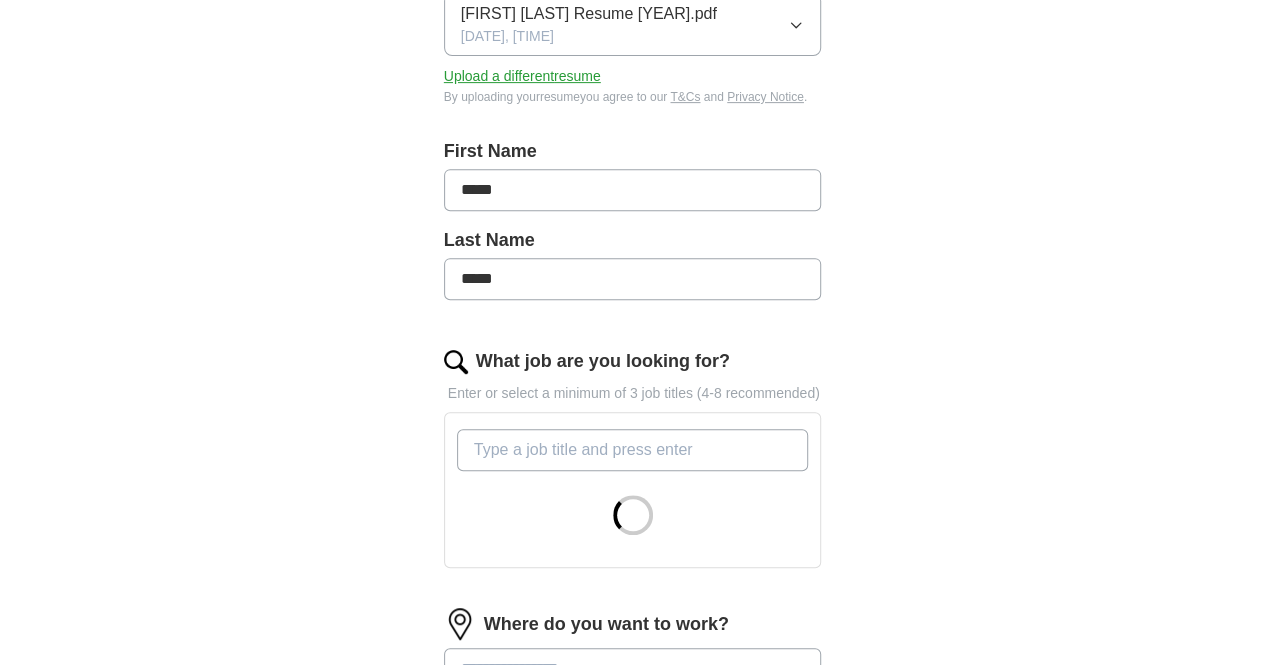 click on "What job are you looking for?" at bounding box center [633, 450] 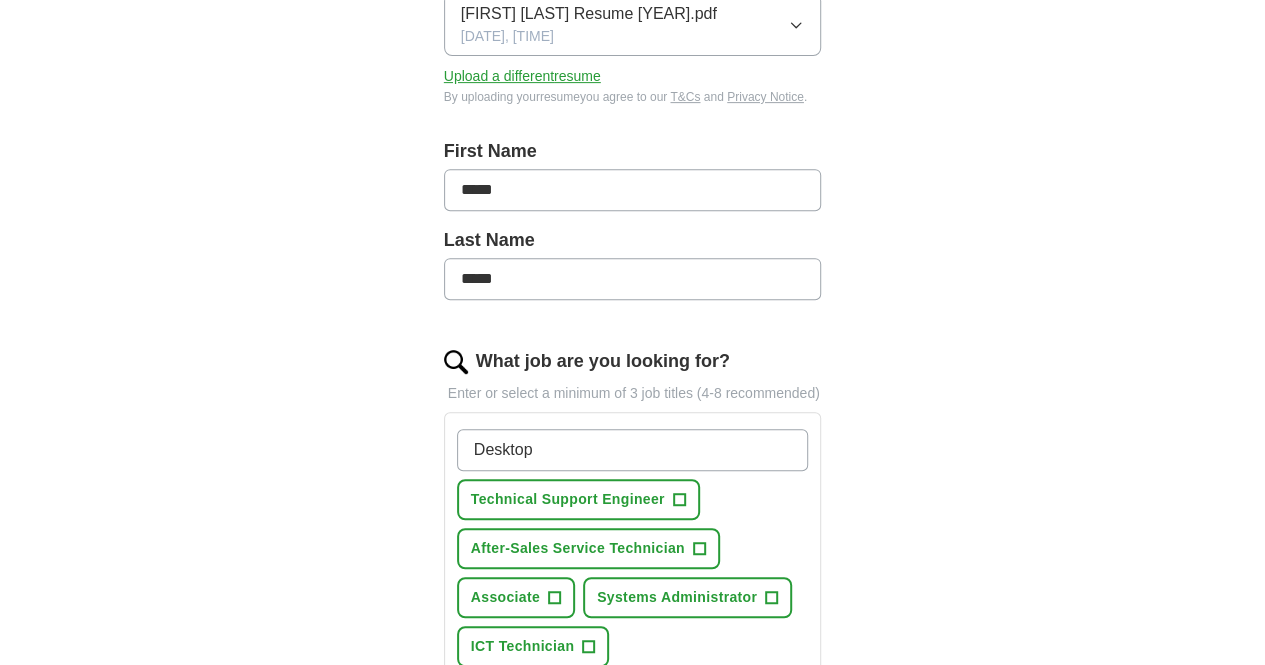 type on "Desktop" 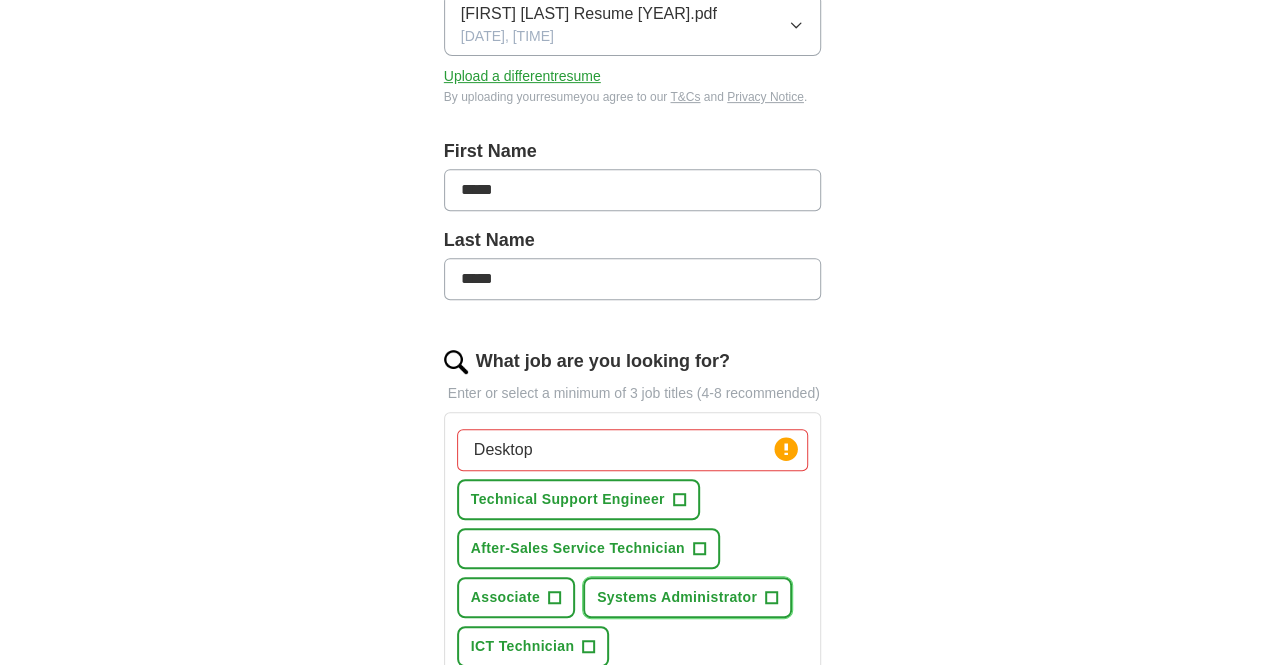 click on "+" at bounding box center [772, 598] 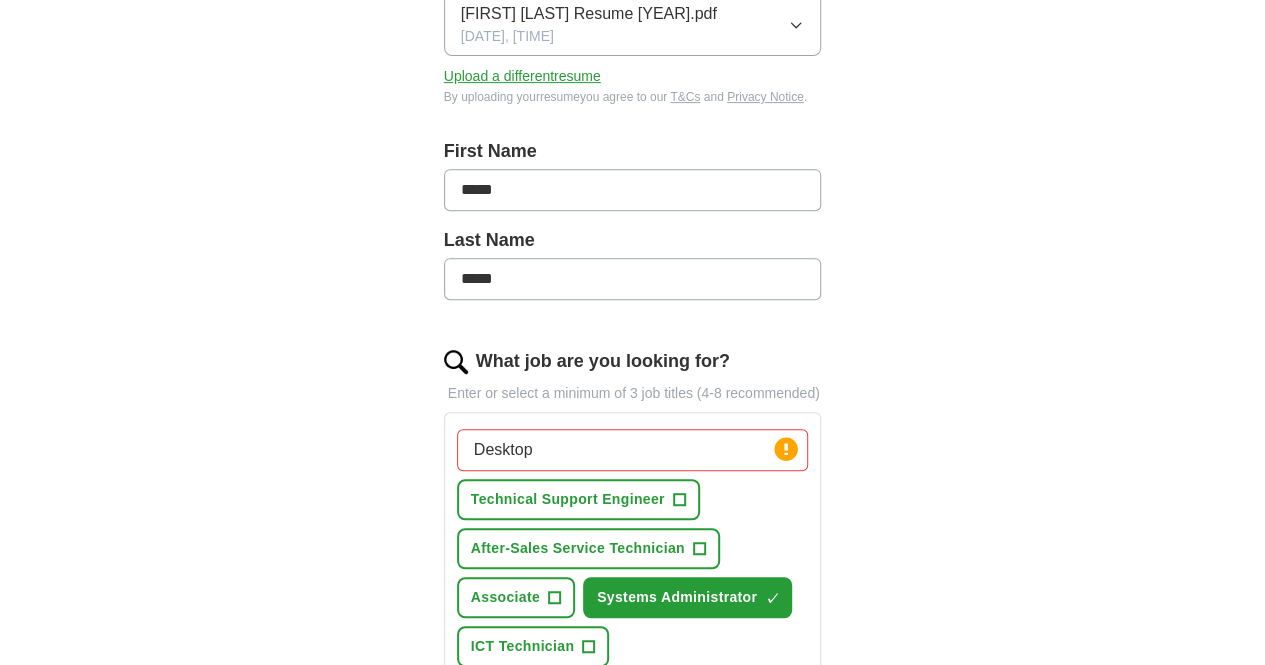 click on "+" at bounding box center [646, 695] 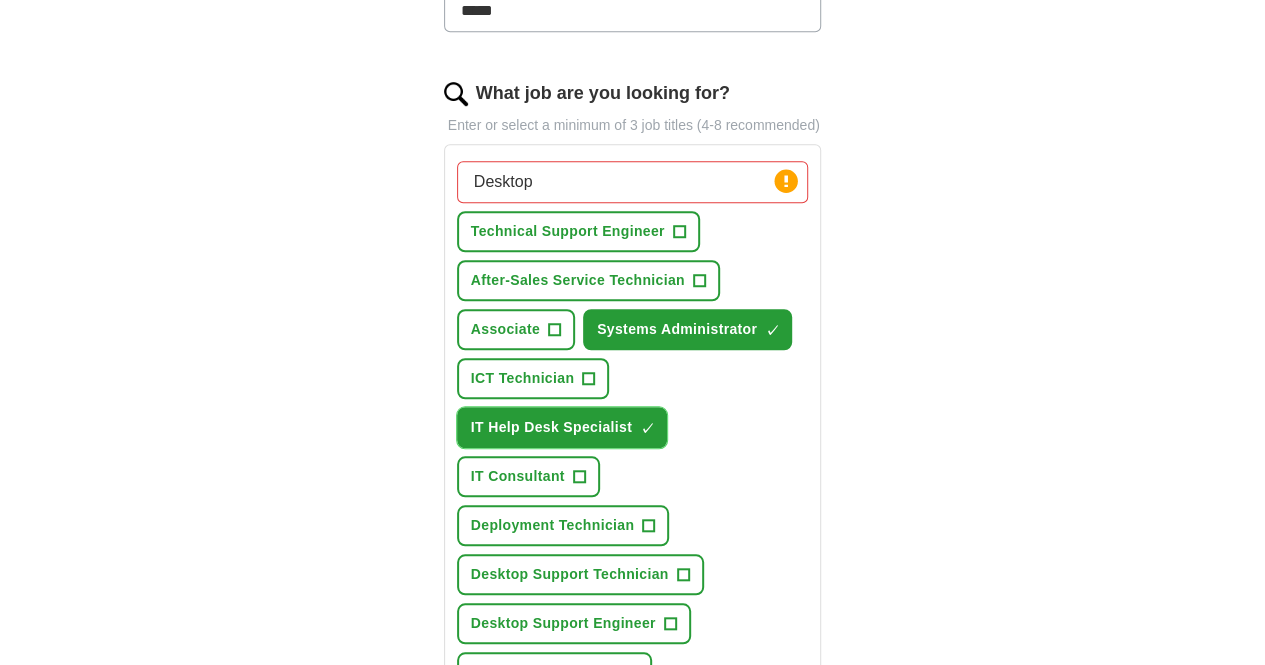 scroll, scrollTop: 646, scrollLeft: 0, axis: vertical 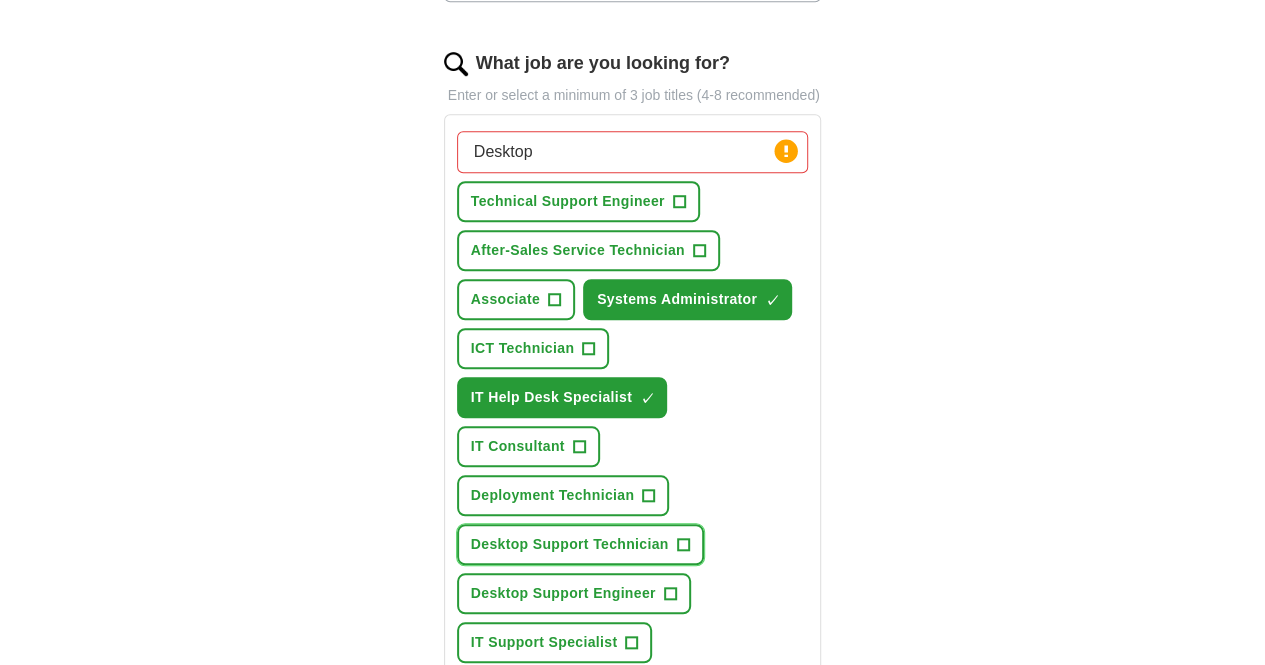 click on "+" at bounding box center [683, 545] 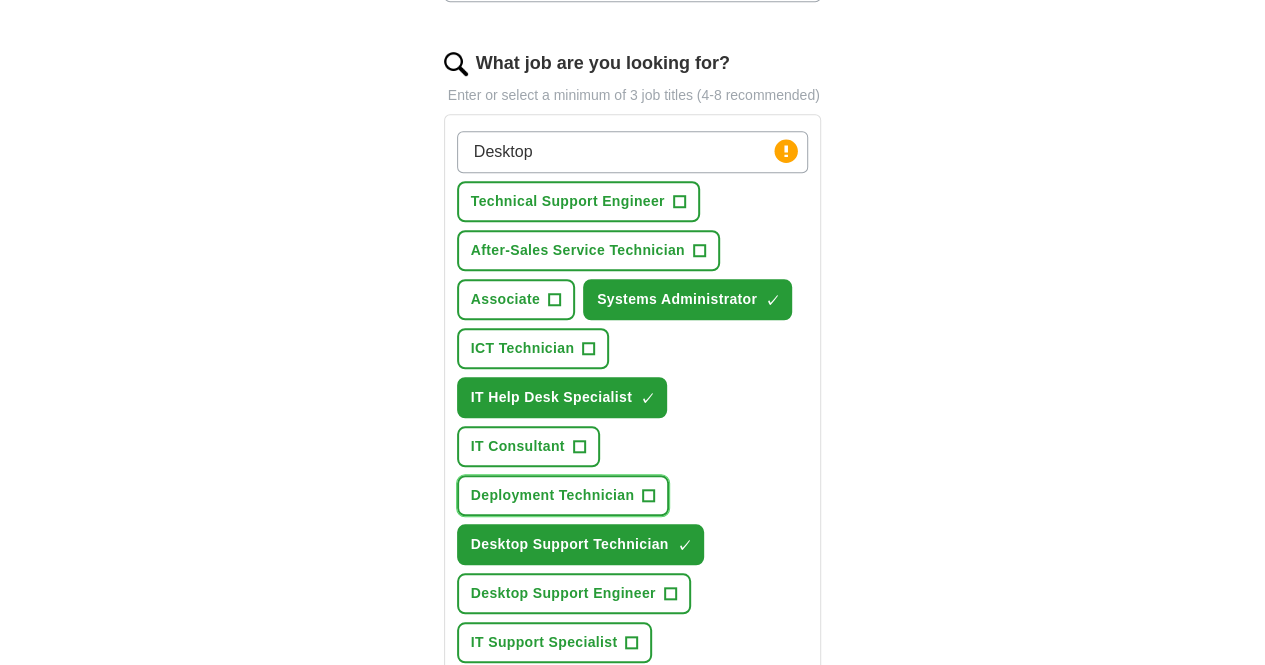 click on "Deployment Technician +" at bounding box center [563, 495] 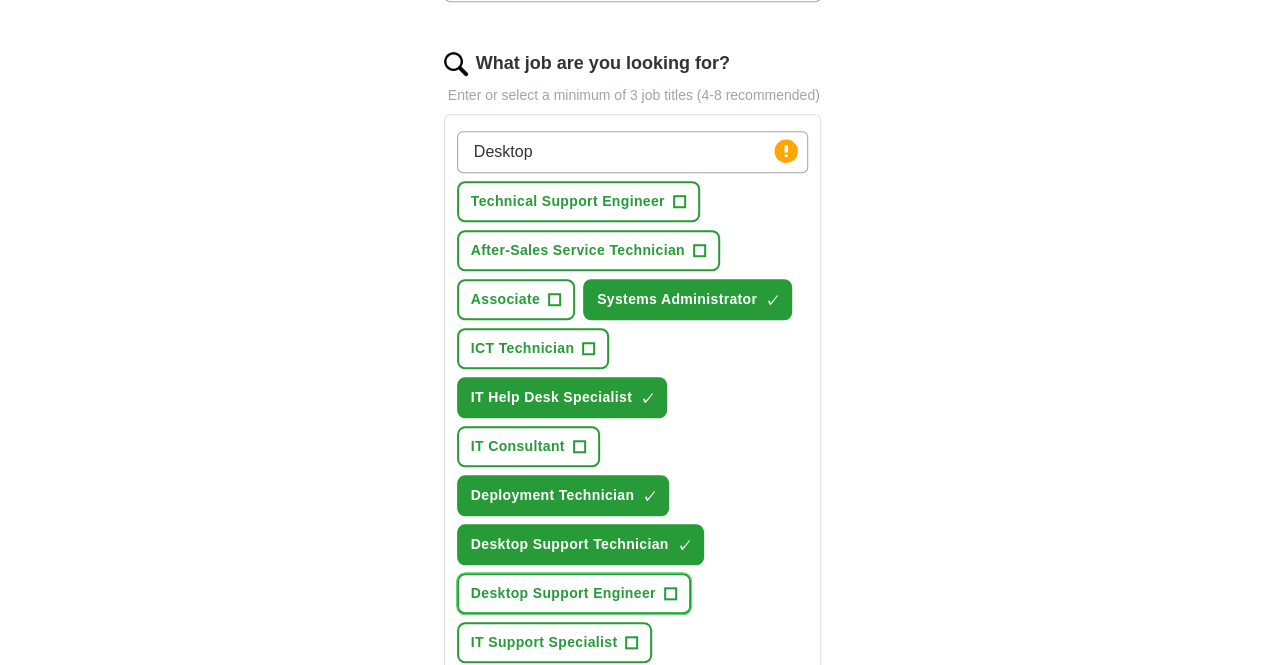 click on "Desktop Support Engineer +" at bounding box center (574, 593) 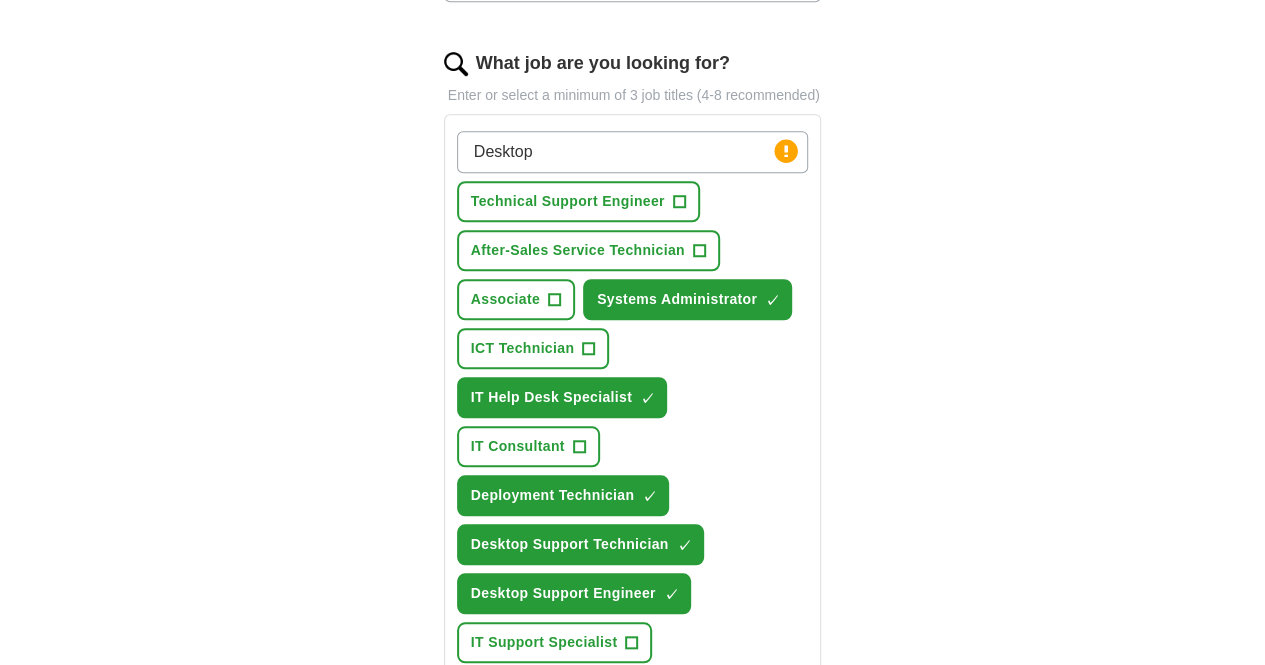 click on "Technical Support Analyst +" at bounding box center (573, 691) 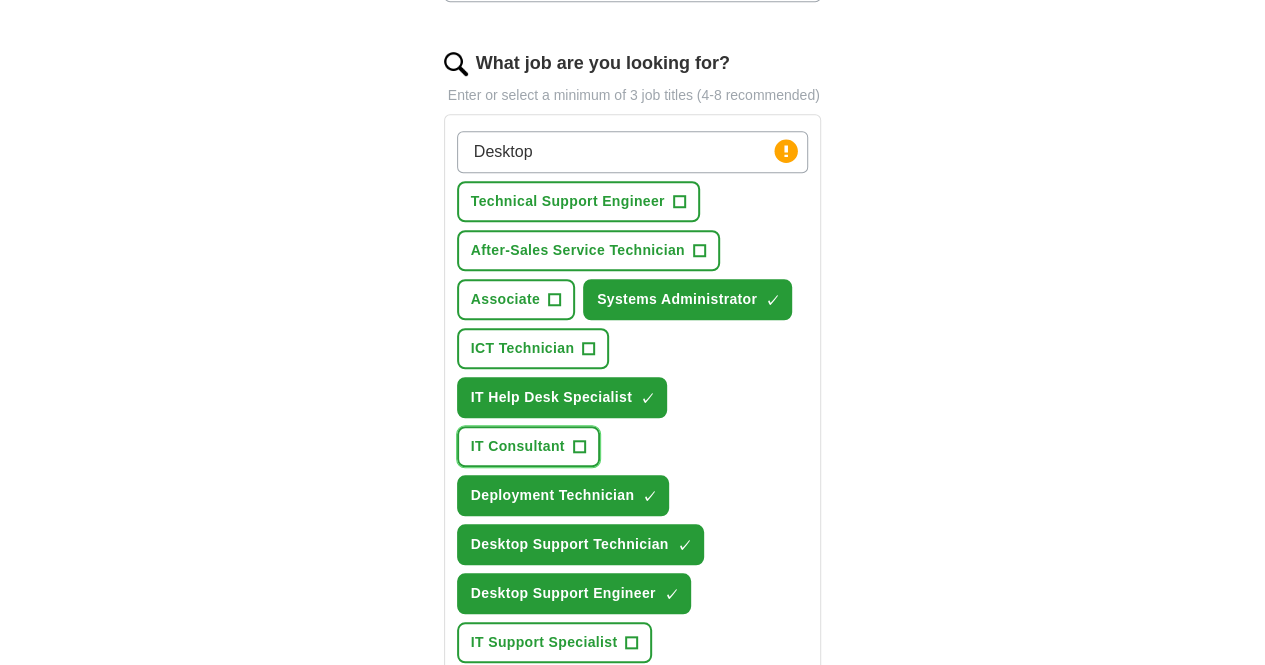 click on "+" at bounding box center (579, 447) 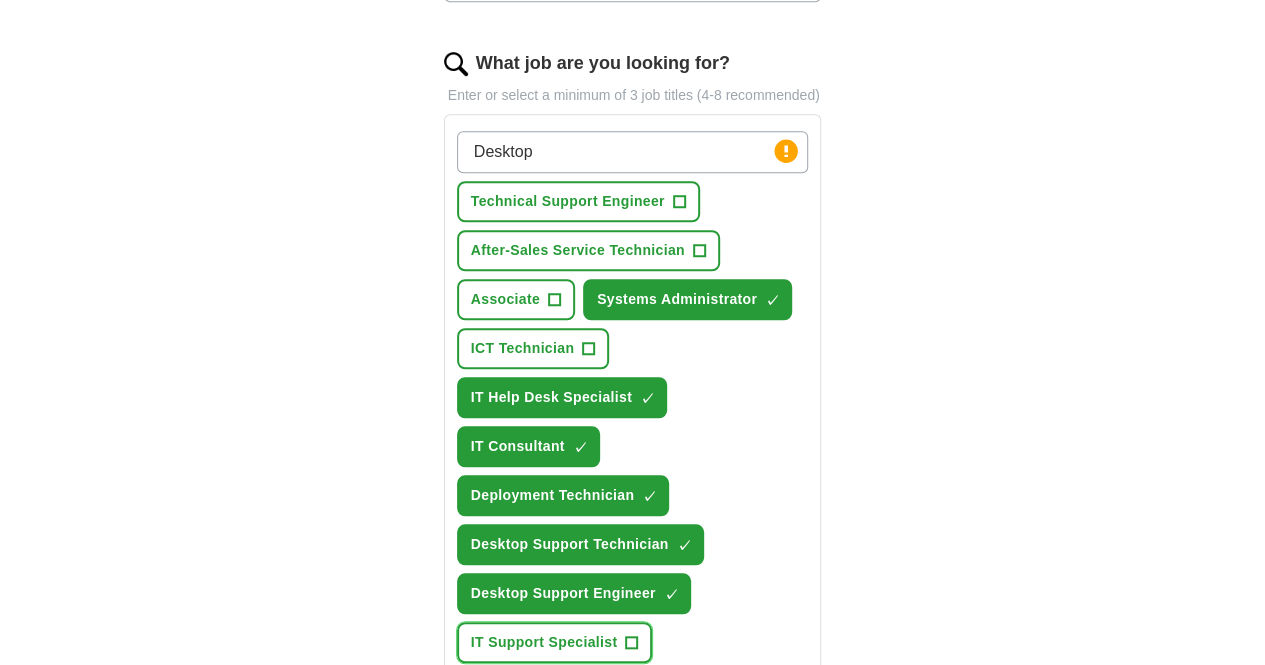 click on "IT Support Specialist +" at bounding box center (555, 642) 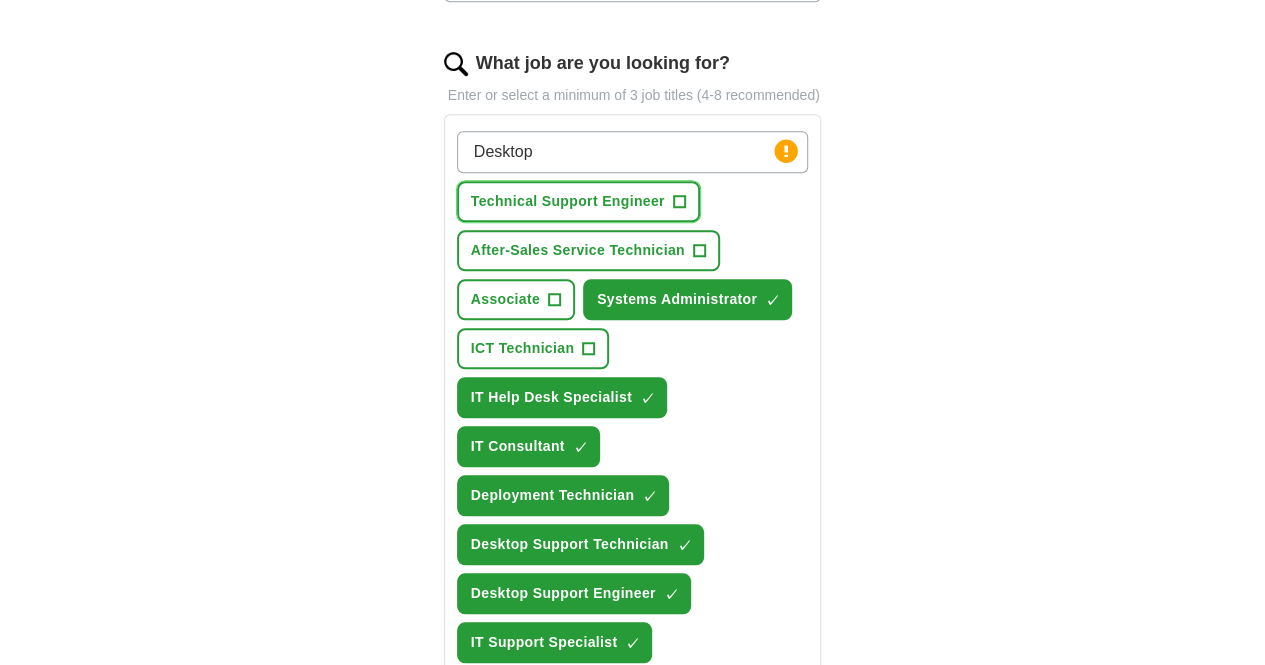 click on "+" at bounding box center (679, 202) 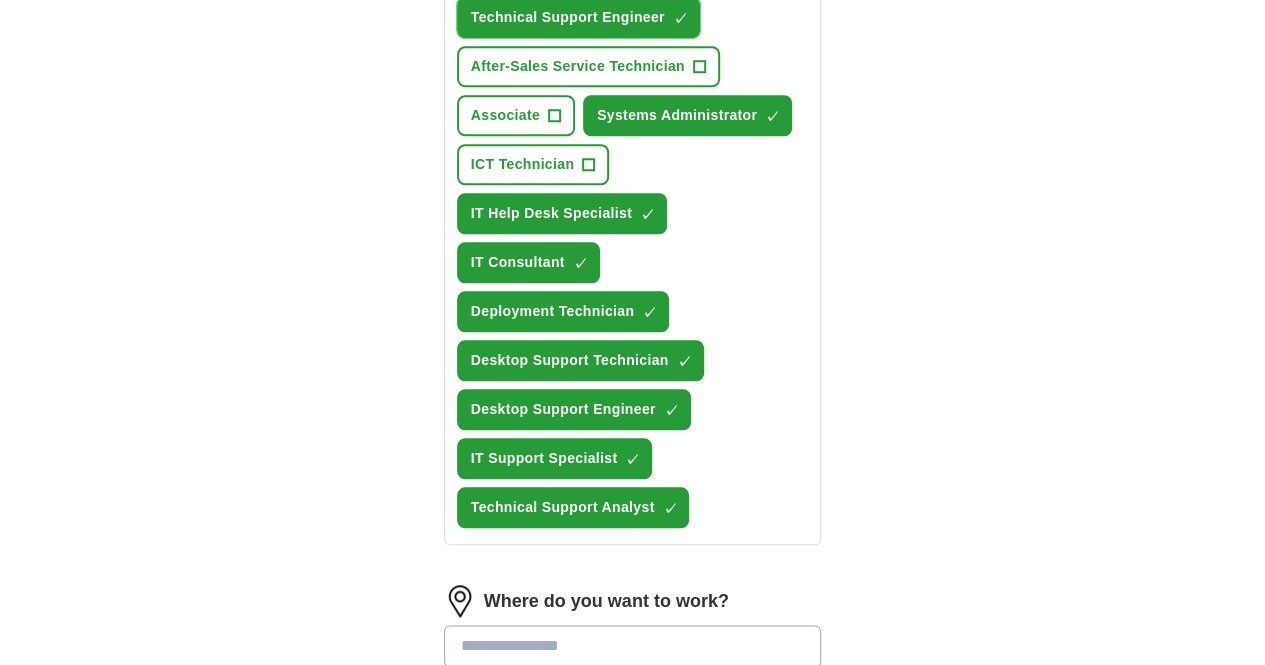 scroll, scrollTop: 835, scrollLeft: 0, axis: vertical 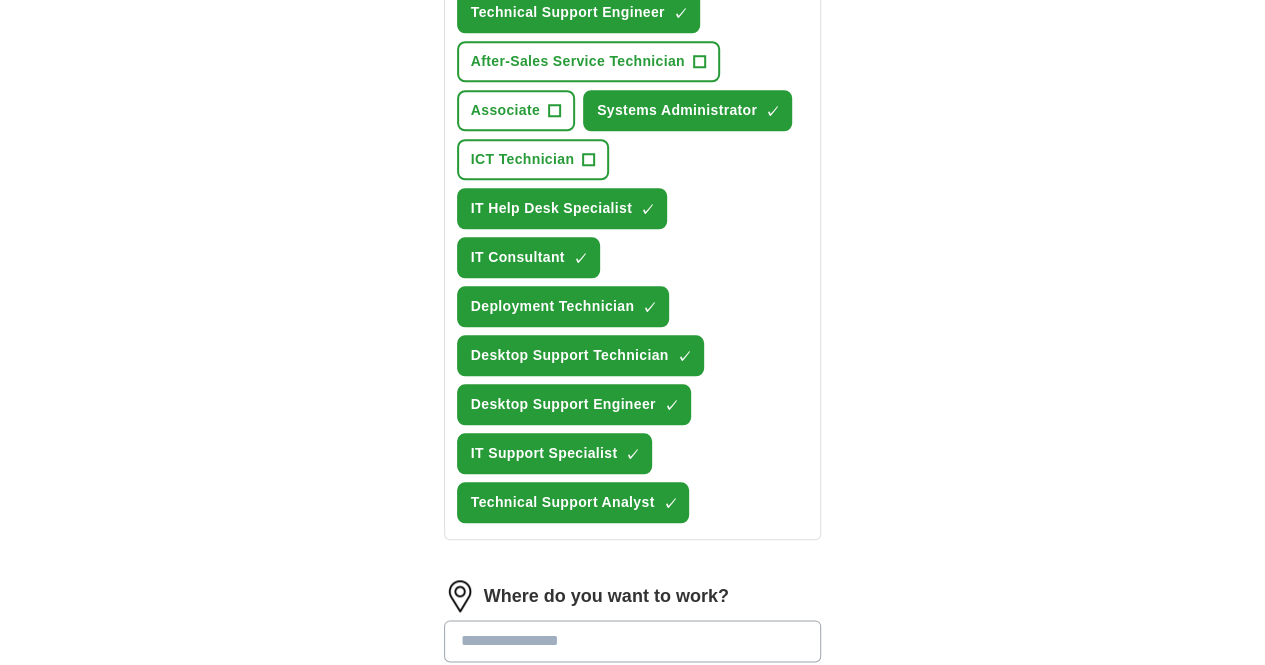 click at bounding box center (633, 641) 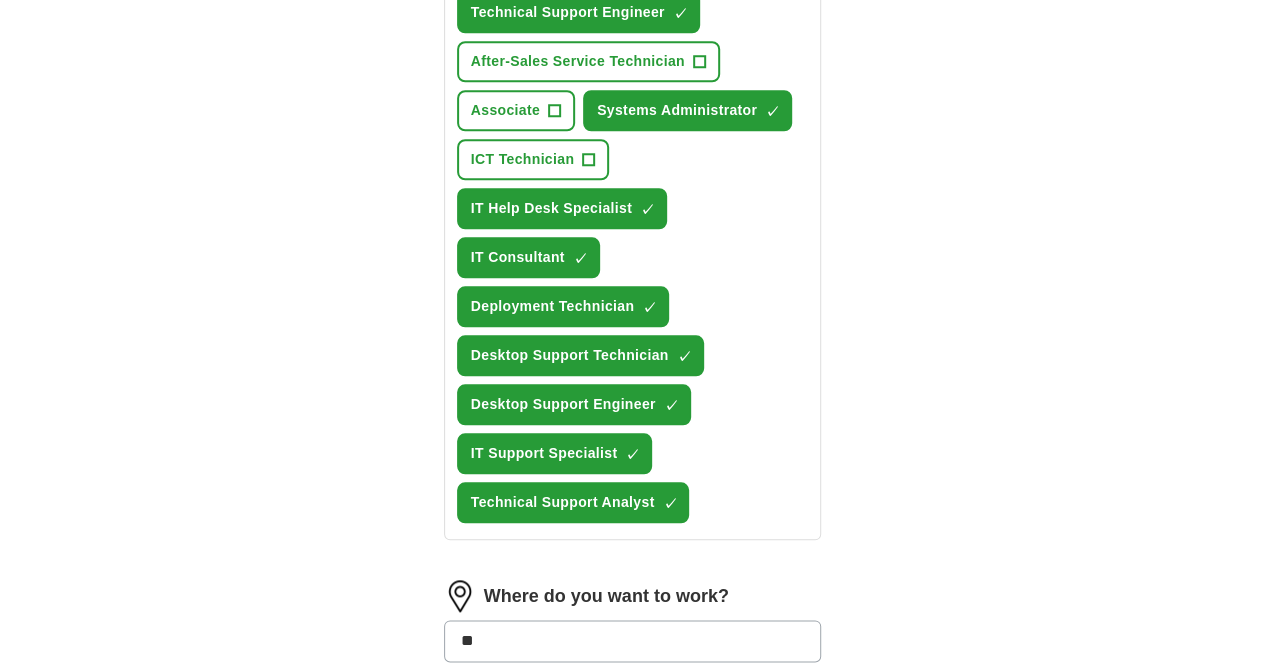 type on "***" 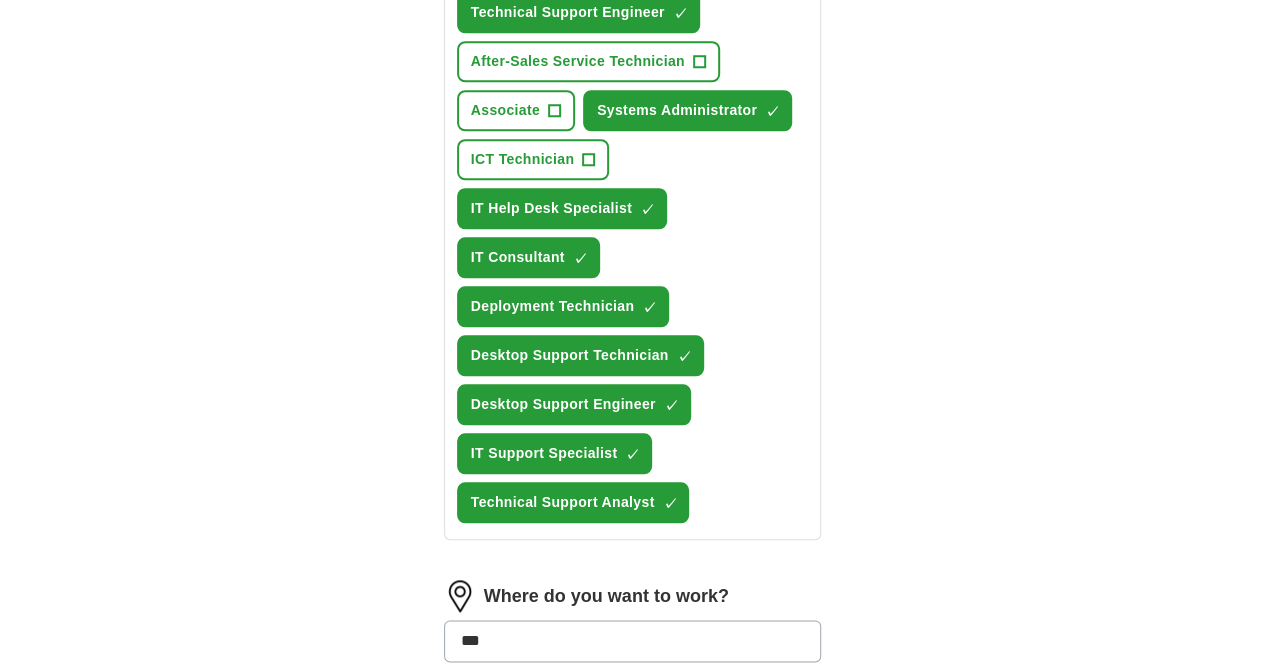 click on "[CITY], [STATE]" at bounding box center [633, 691] 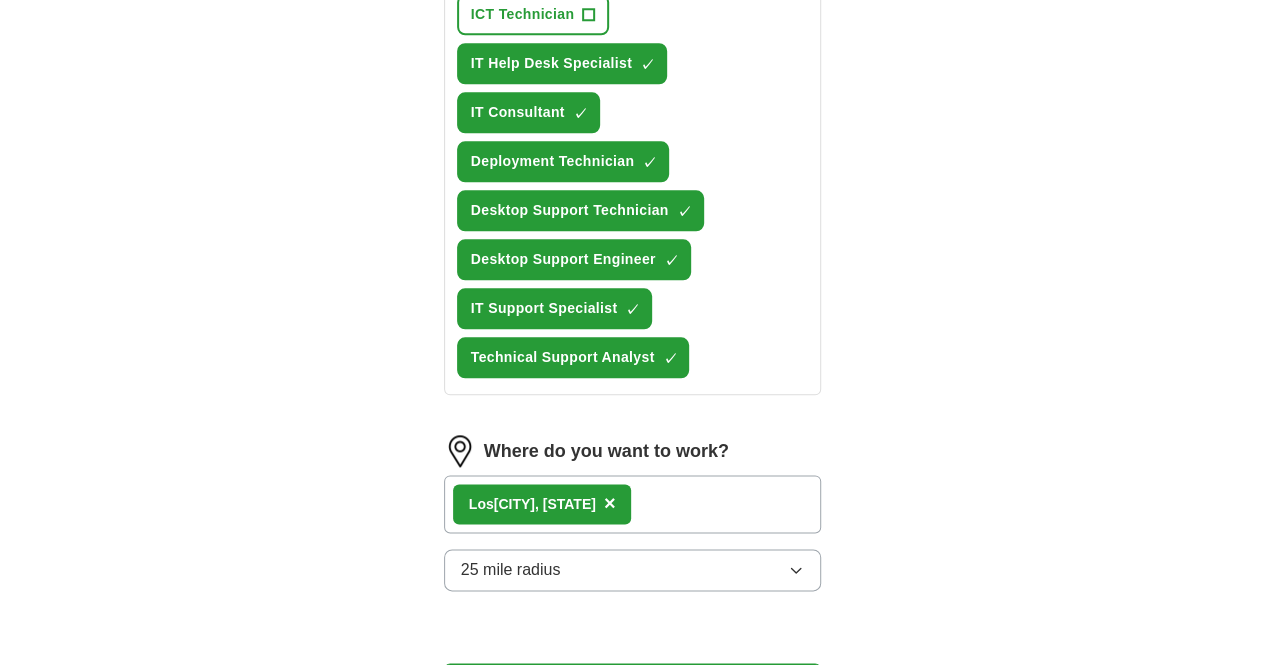 scroll, scrollTop: 986, scrollLeft: 0, axis: vertical 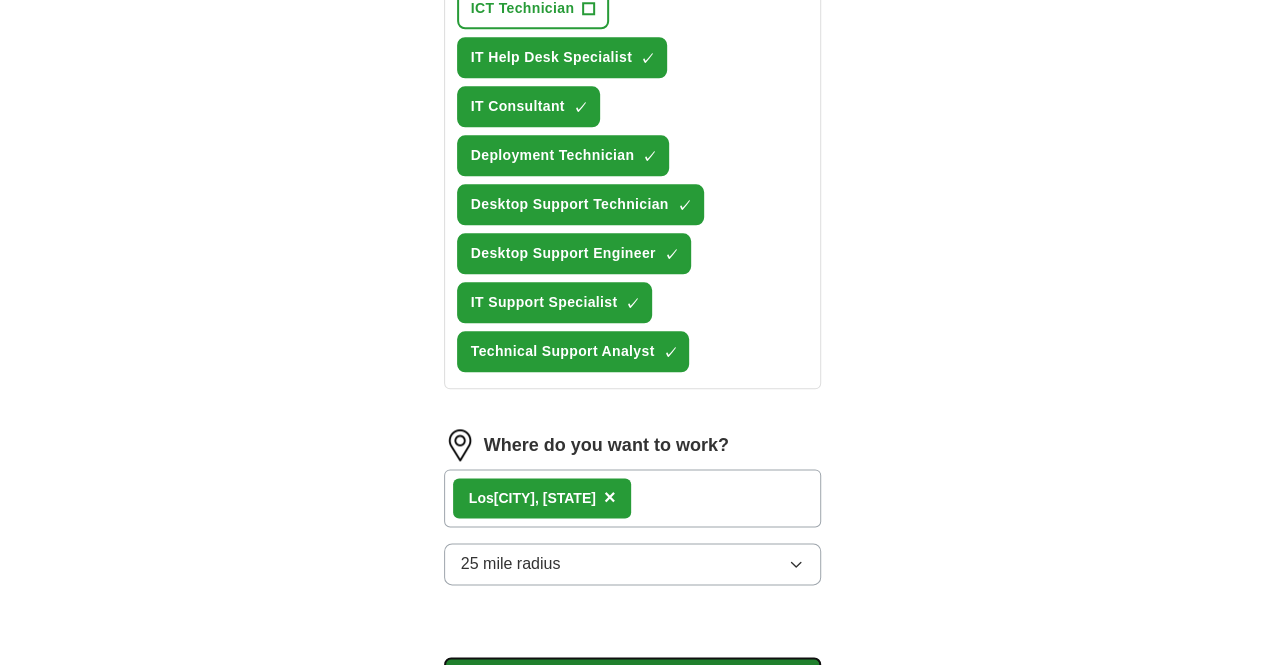 click on "Start applying for jobs" at bounding box center (633, 678) 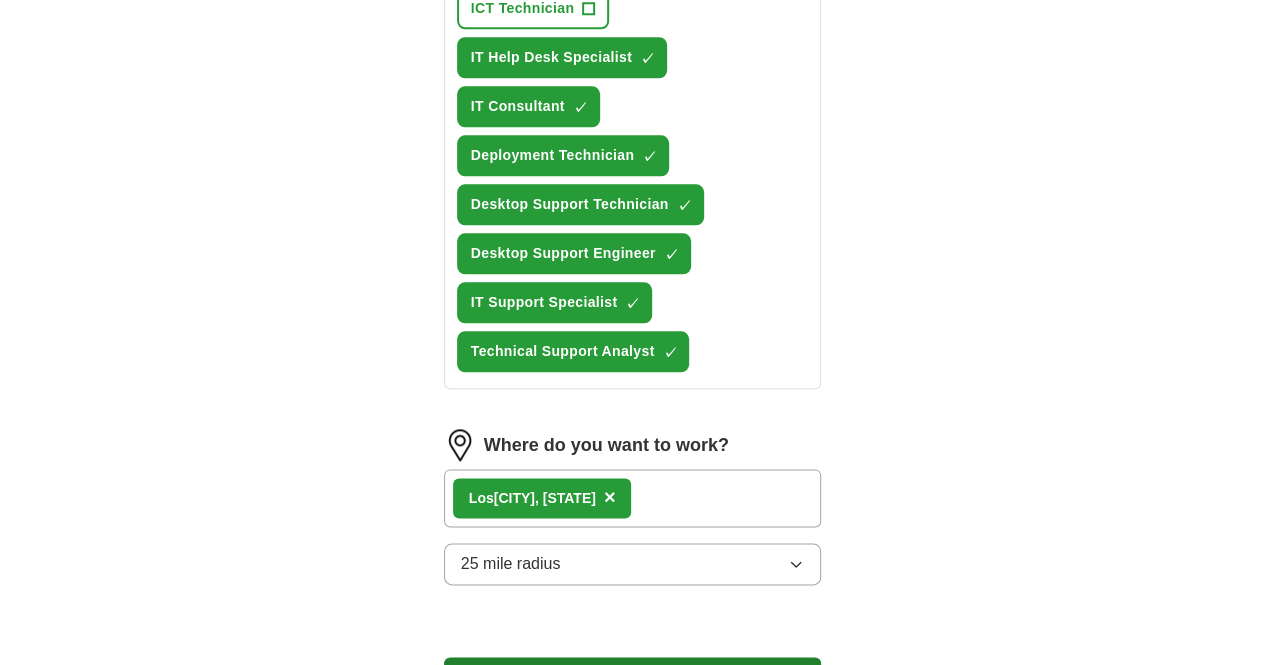 select on "**" 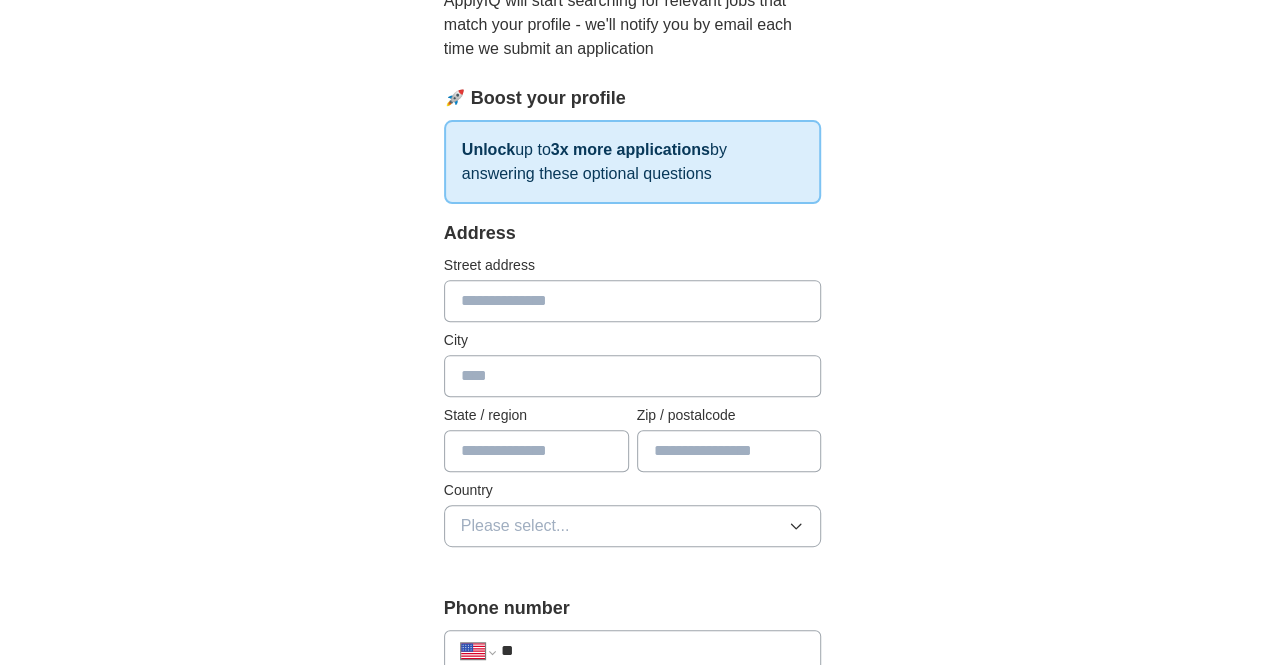scroll, scrollTop: 237, scrollLeft: 0, axis: vertical 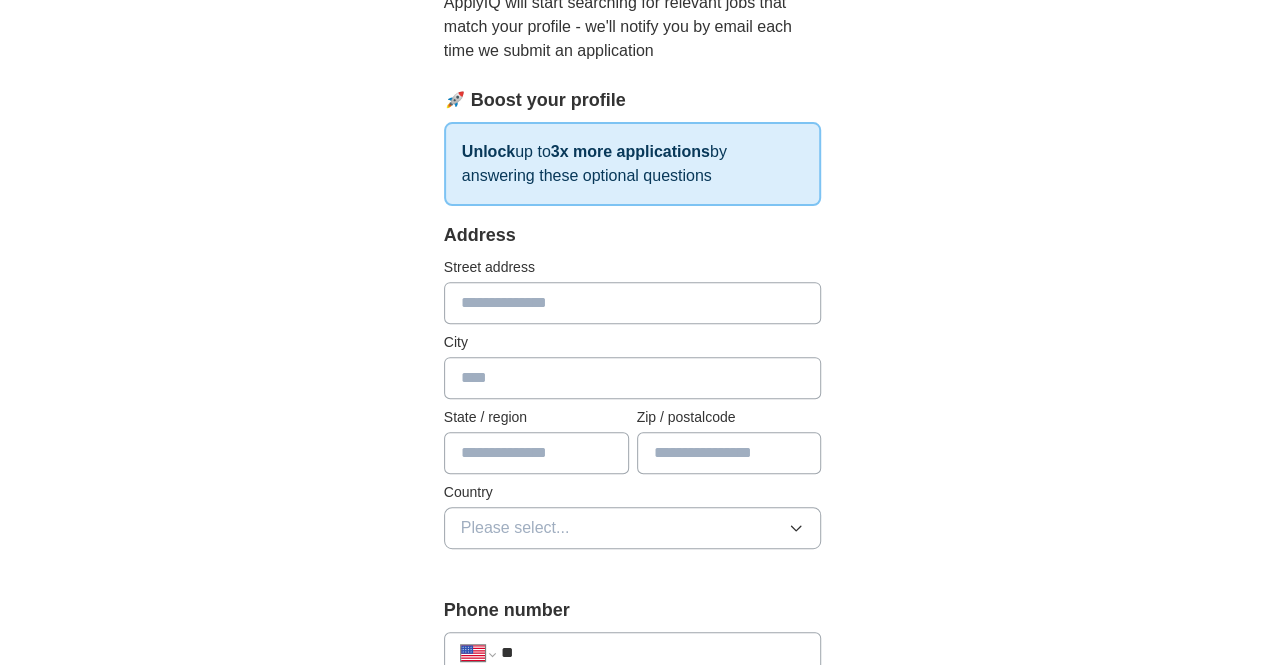 click at bounding box center (633, 303) 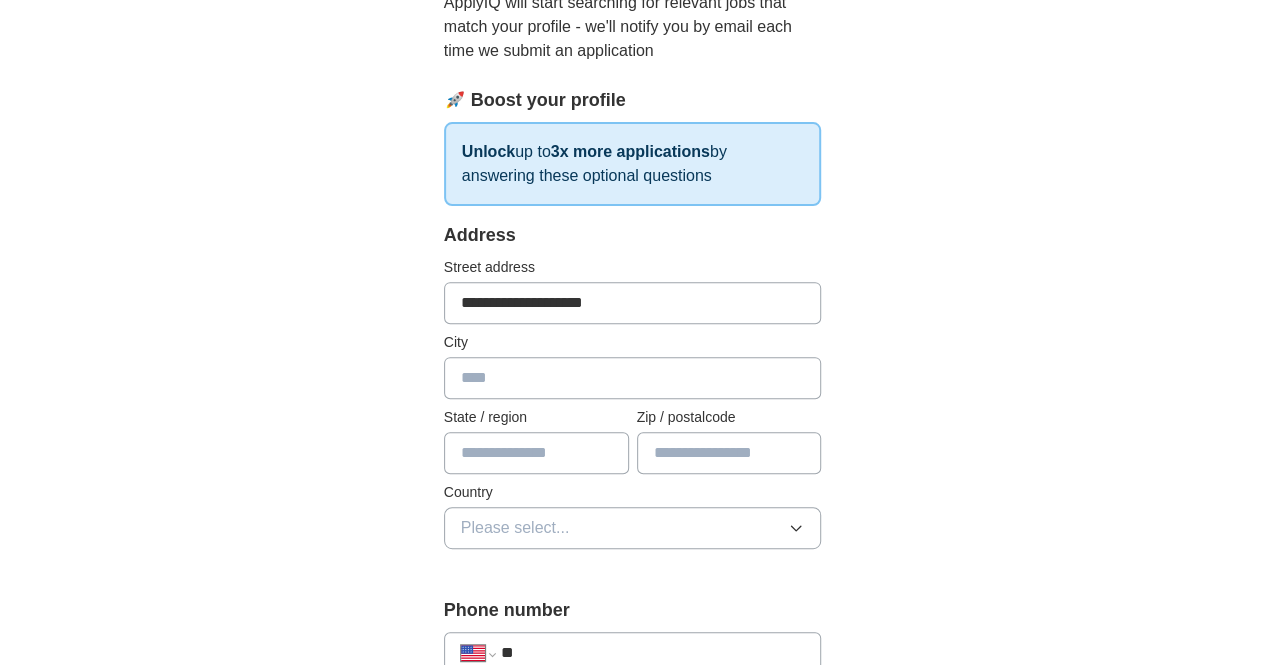 type on "**********" 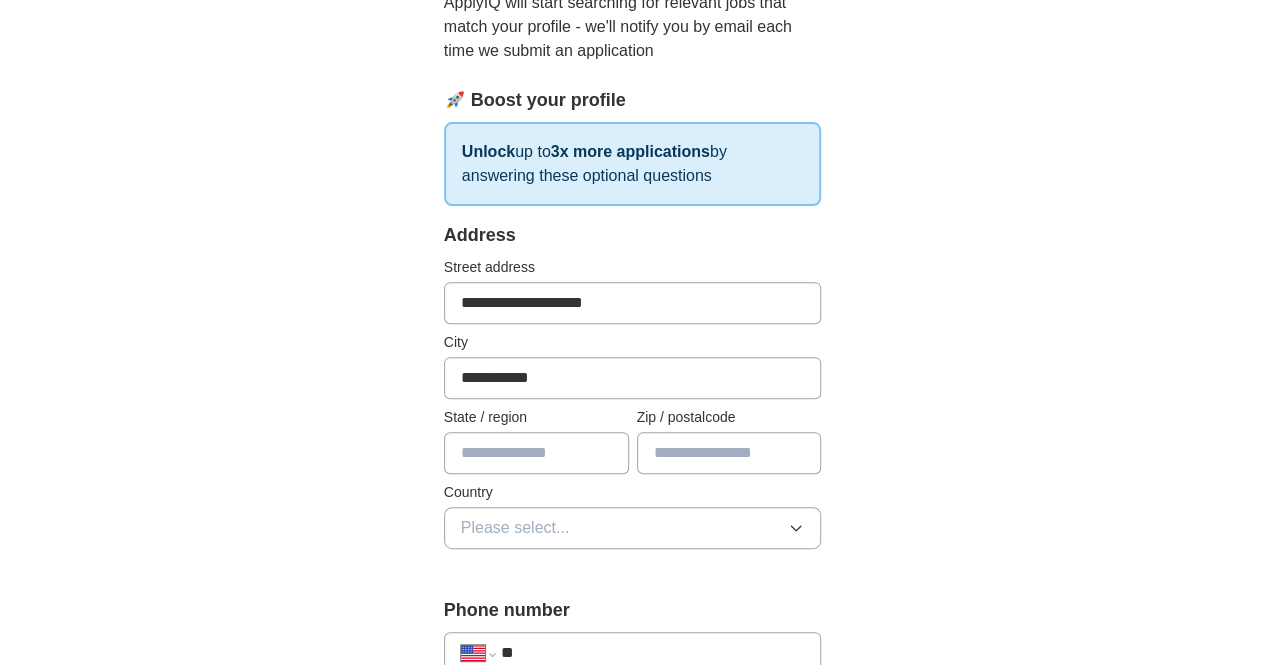 type on "**********" 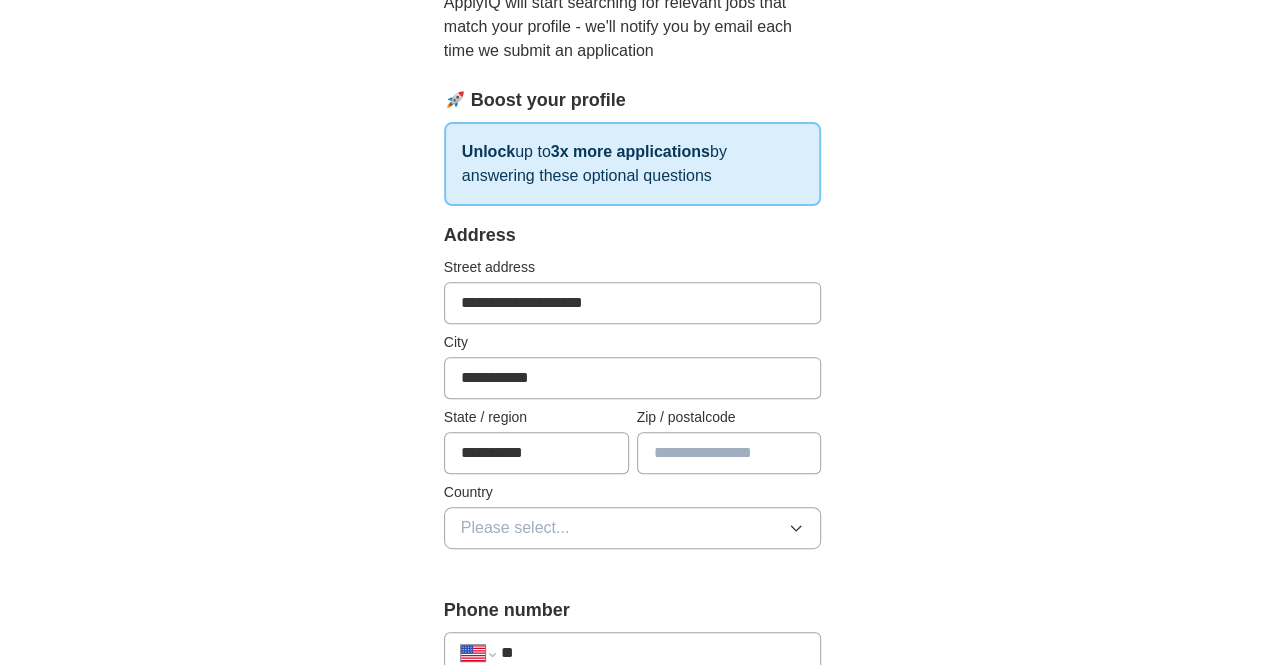 type on "**********" 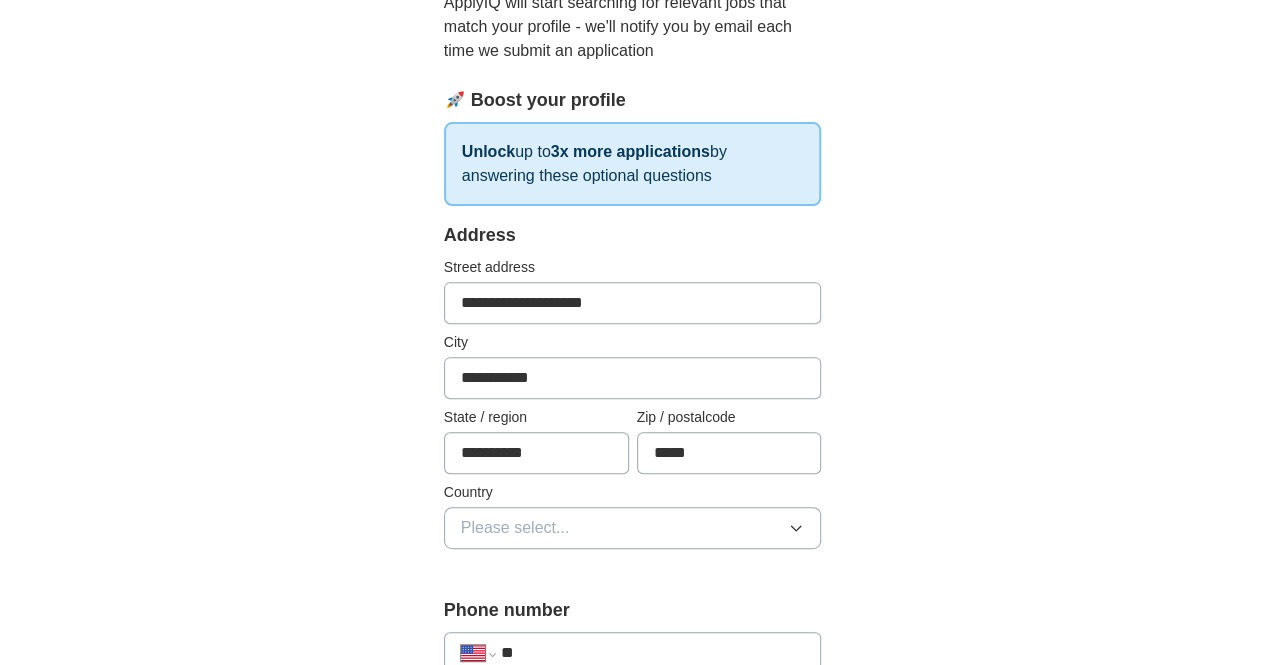 type on "*****" 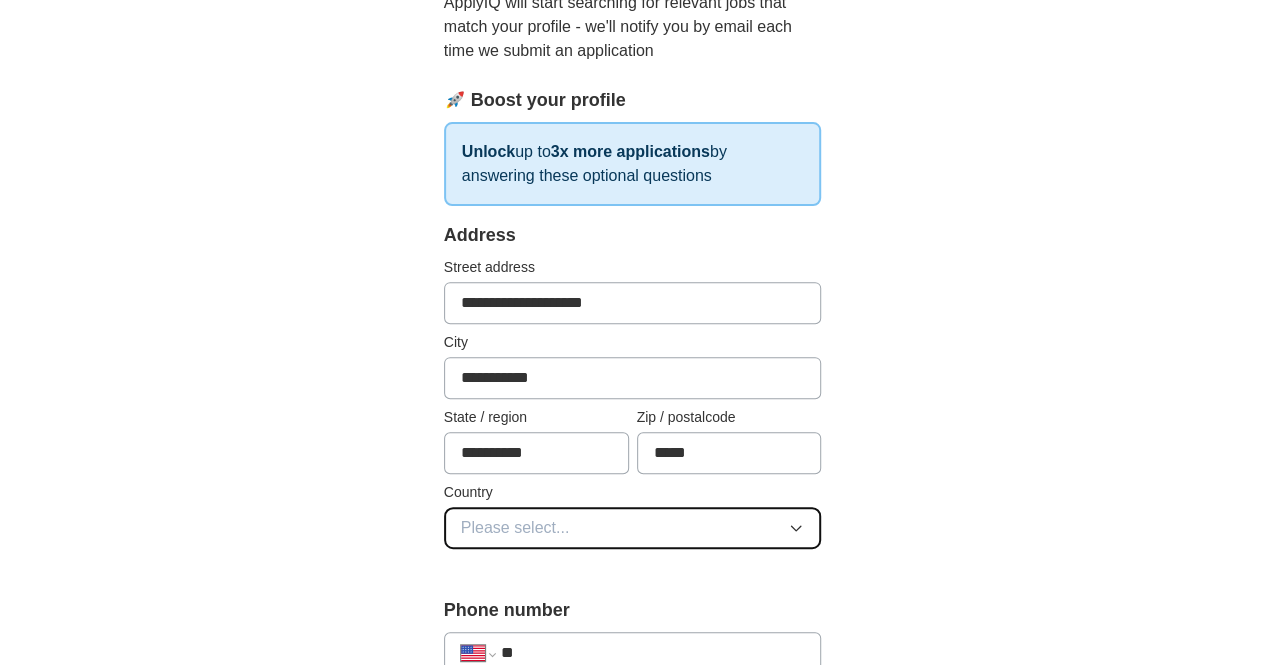click on "Please select..." at bounding box center [633, 528] 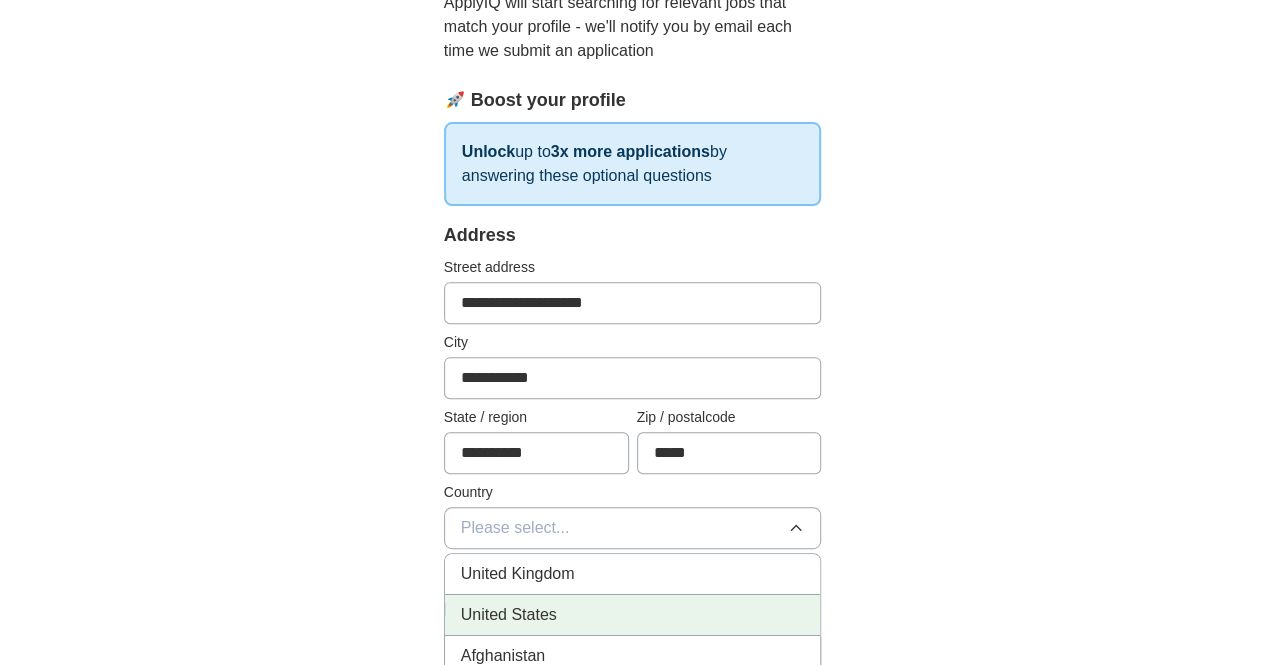 click on "United States" at bounding box center [633, 615] 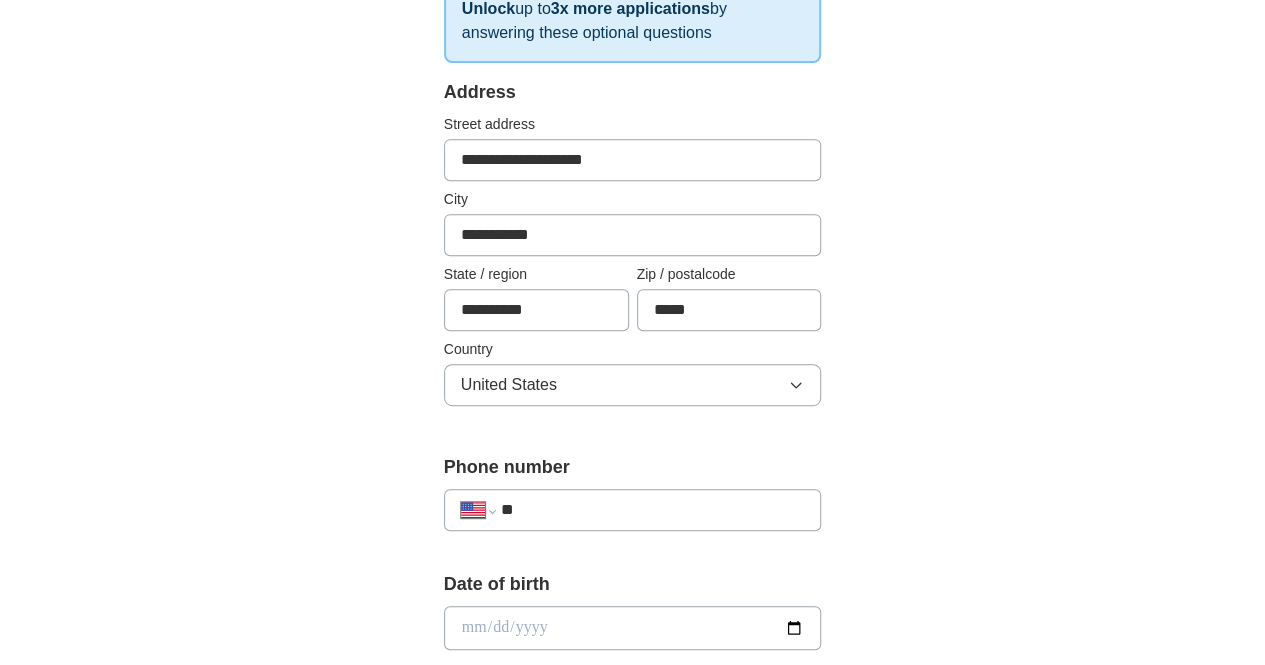 scroll, scrollTop: 381, scrollLeft: 0, axis: vertical 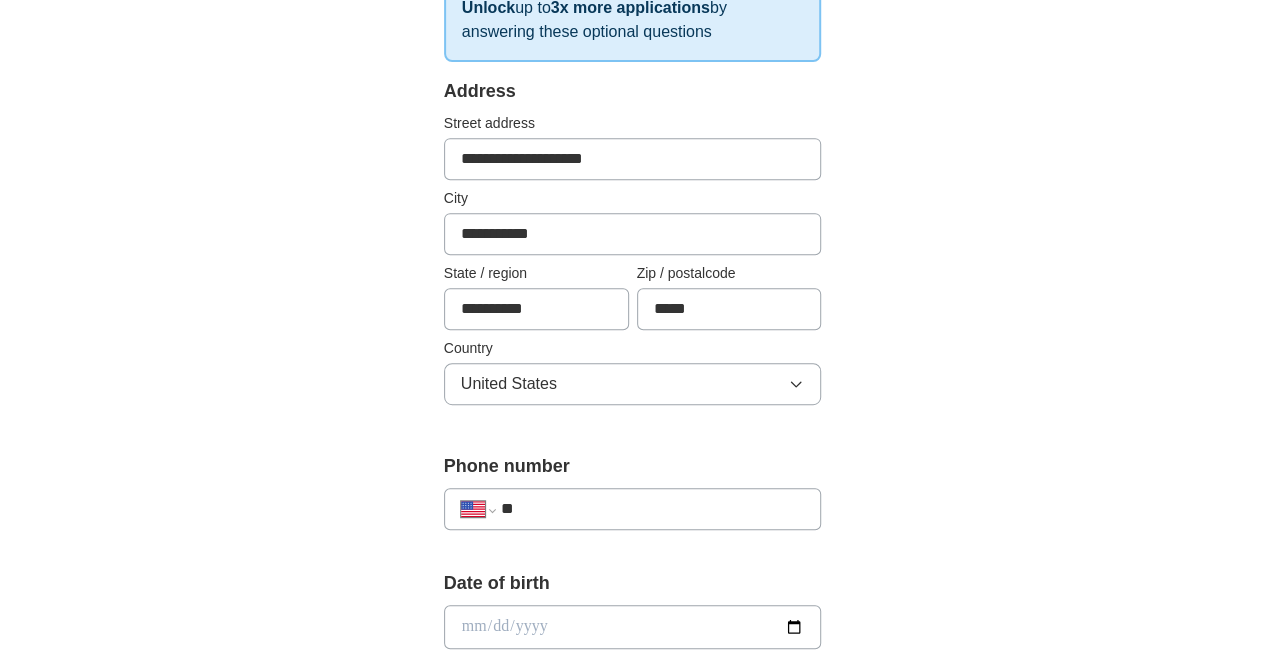 click on "**" at bounding box center (653, 509) 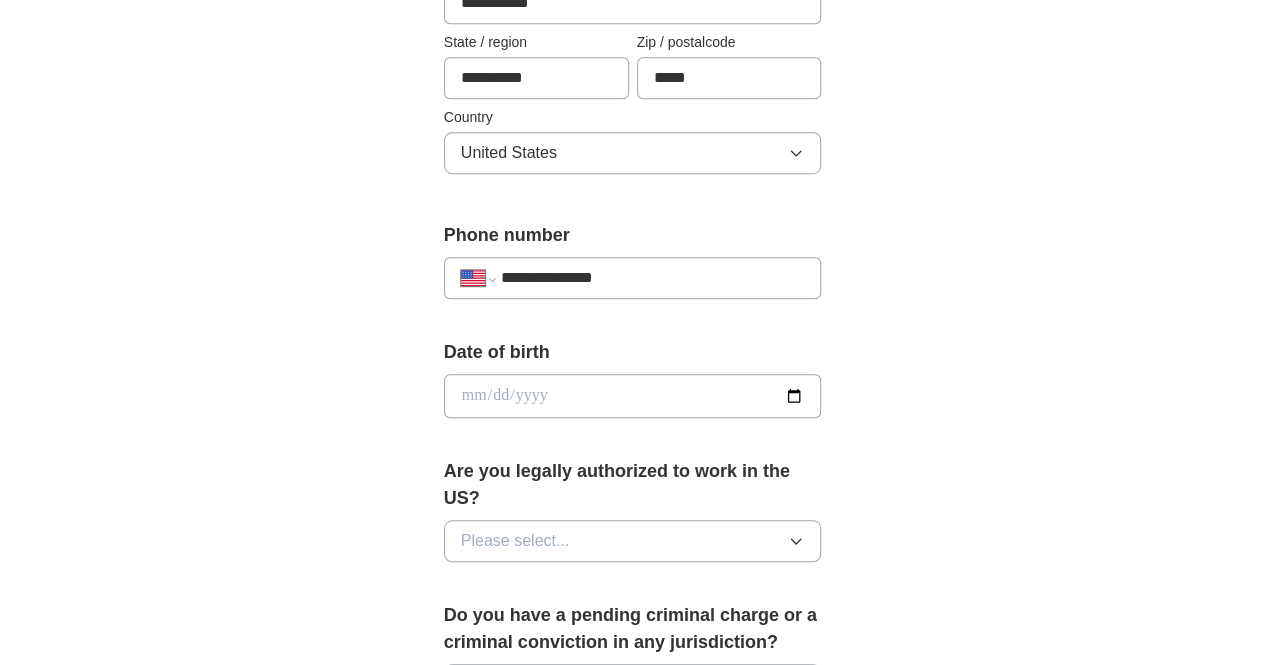 scroll, scrollTop: 616, scrollLeft: 0, axis: vertical 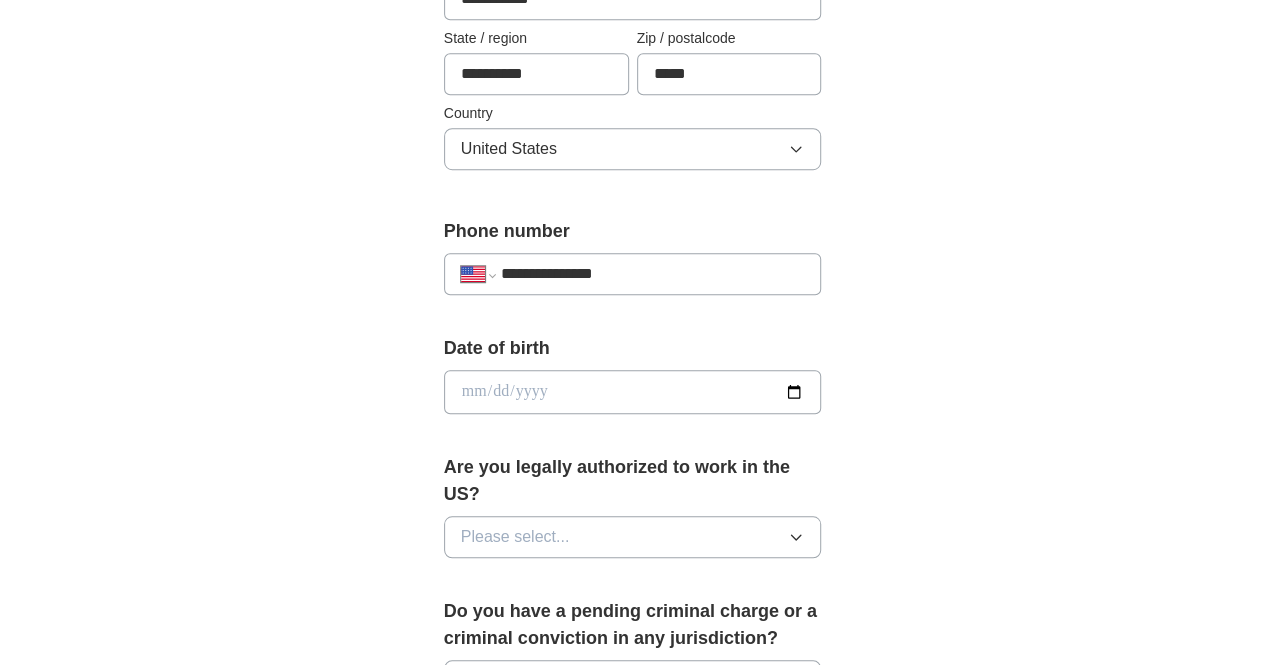 type on "**********" 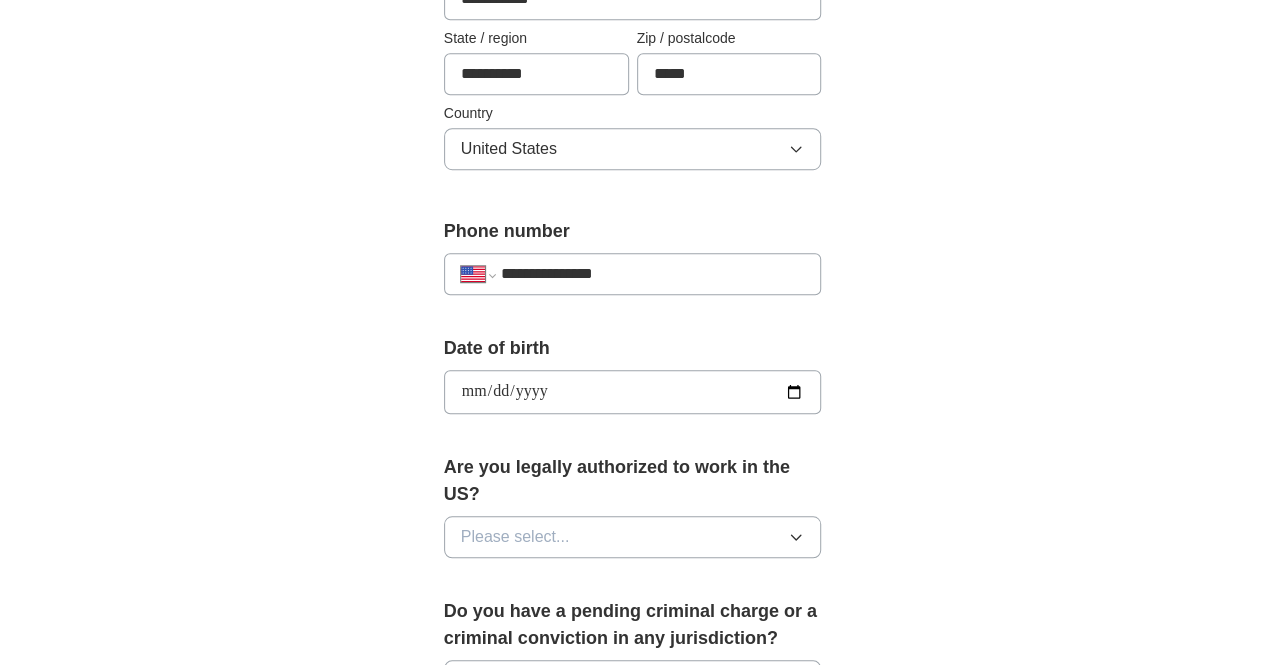 type on "**********" 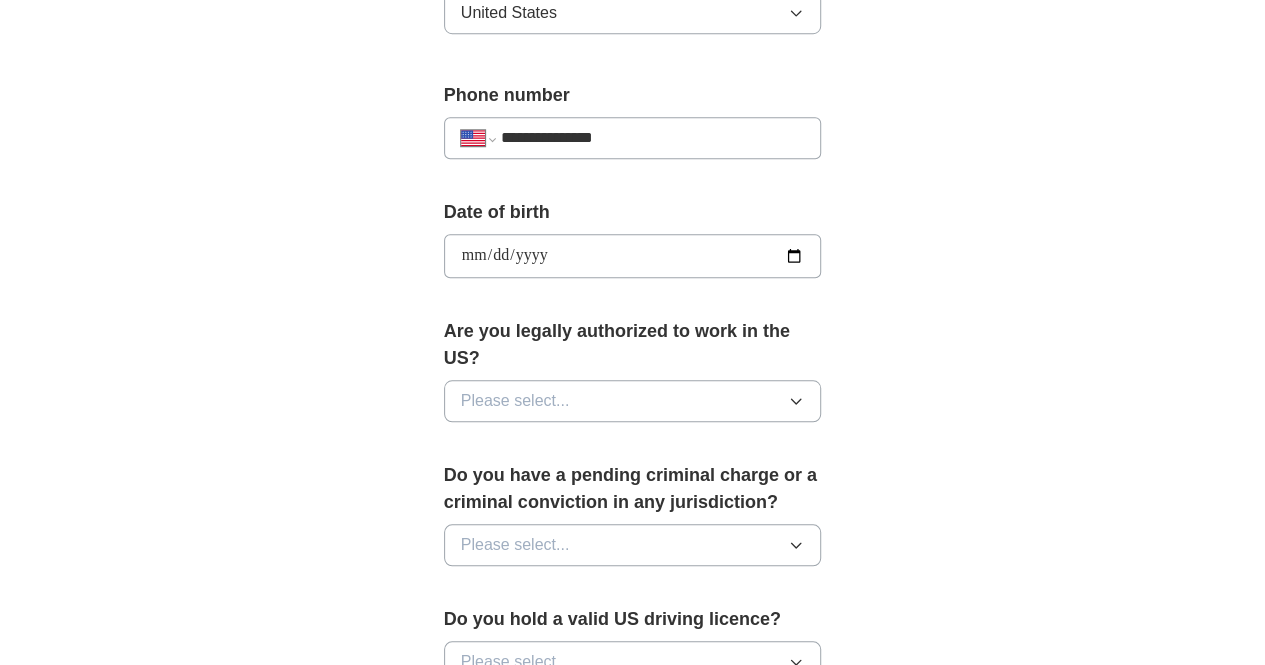 scroll, scrollTop: 753, scrollLeft: 0, axis: vertical 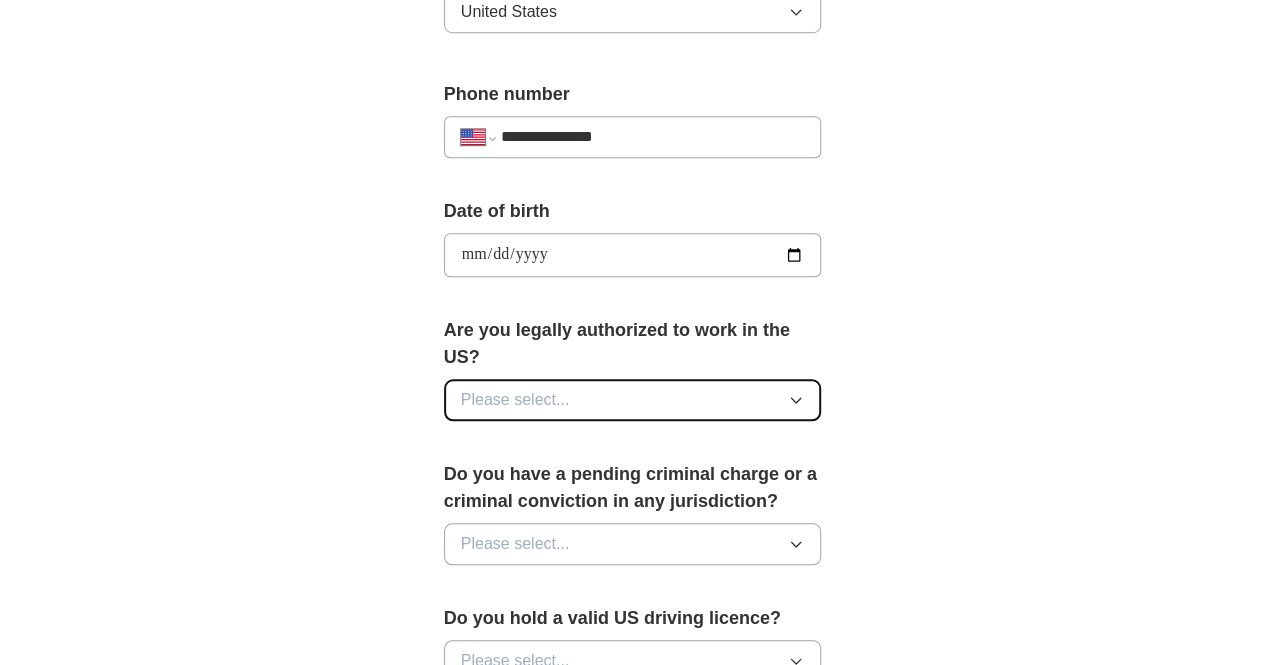 click on "Please select..." at bounding box center [633, 400] 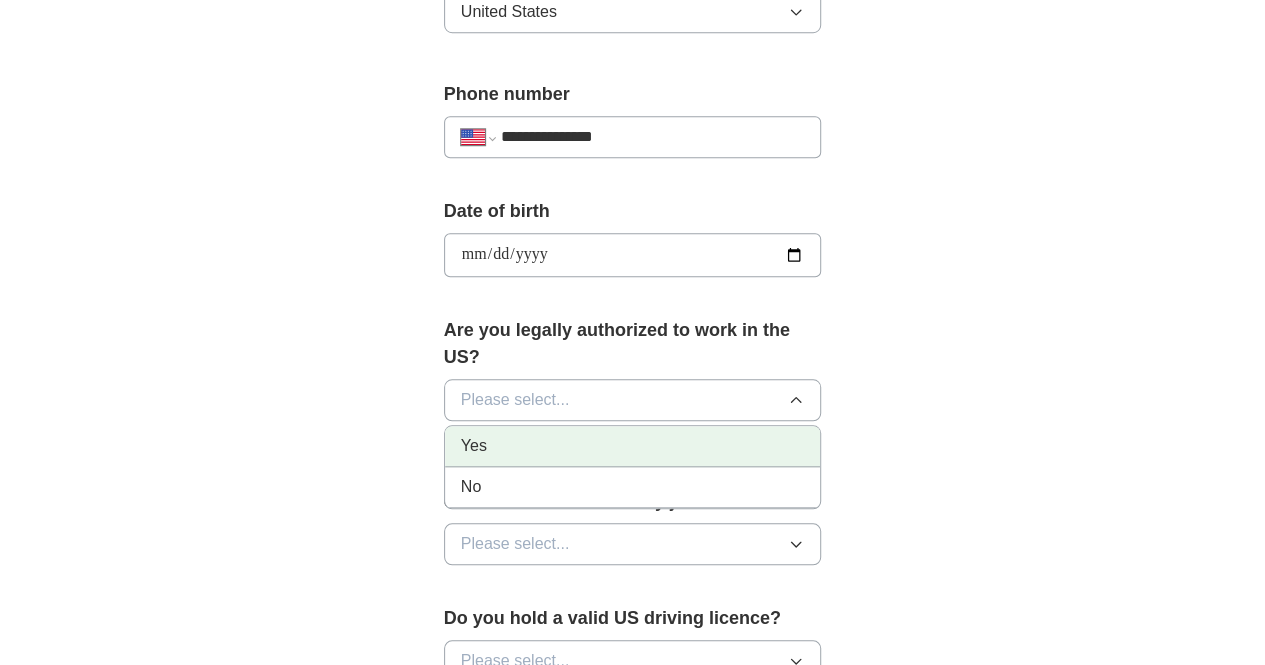 click on "Yes" at bounding box center (633, 446) 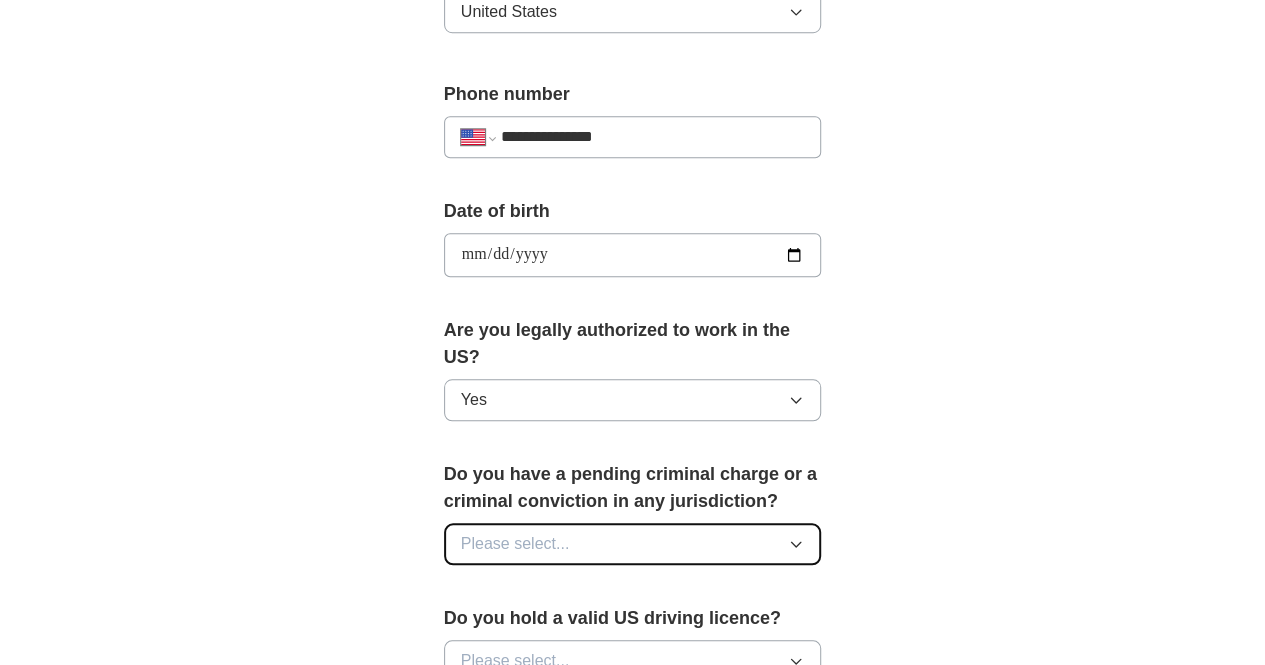 drag, startPoint x: 517, startPoint y: 511, endPoint x: 421, endPoint y: 526, distance: 97.16481 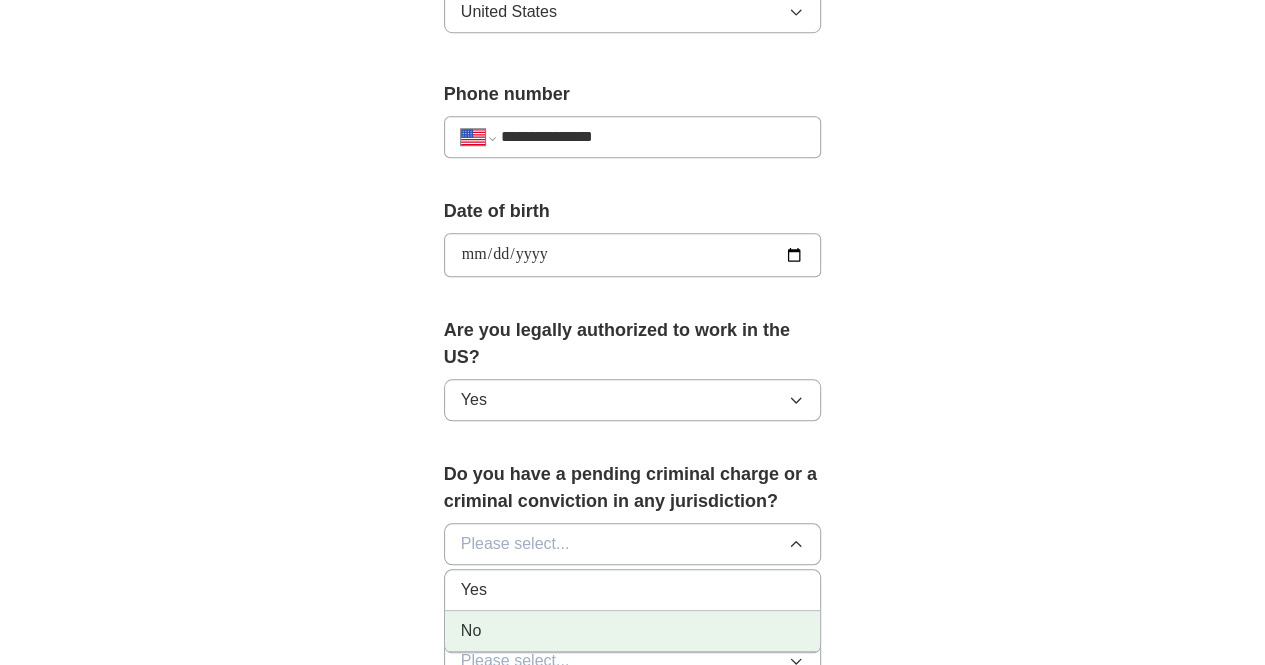 click on "No" at bounding box center (633, 631) 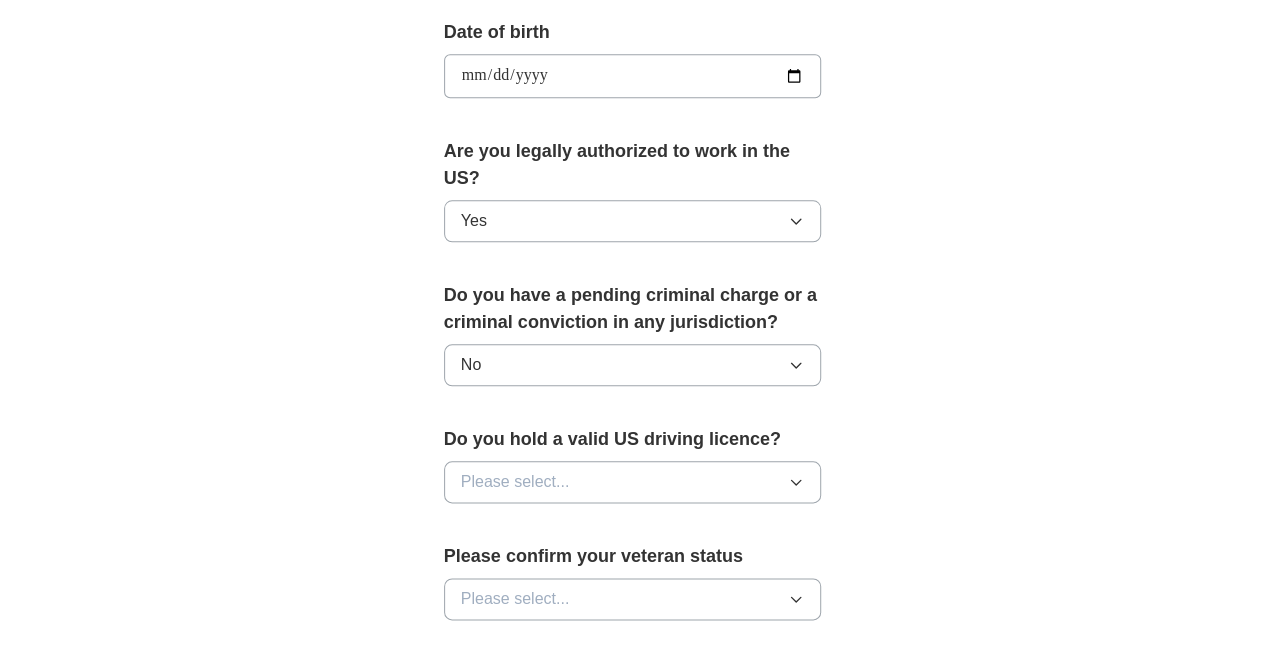 scroll, scrollTop: 946, scrollLeft: 0, axis: vertical 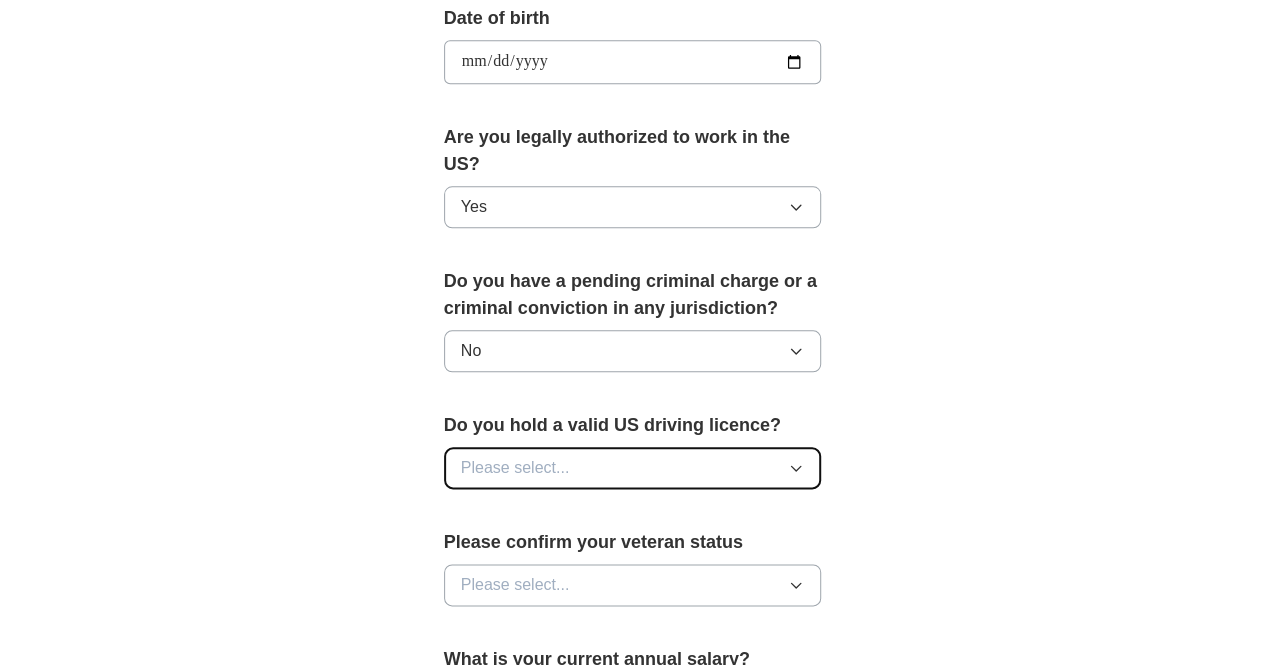 click on "Please select..." at bounding box center [515, 468] 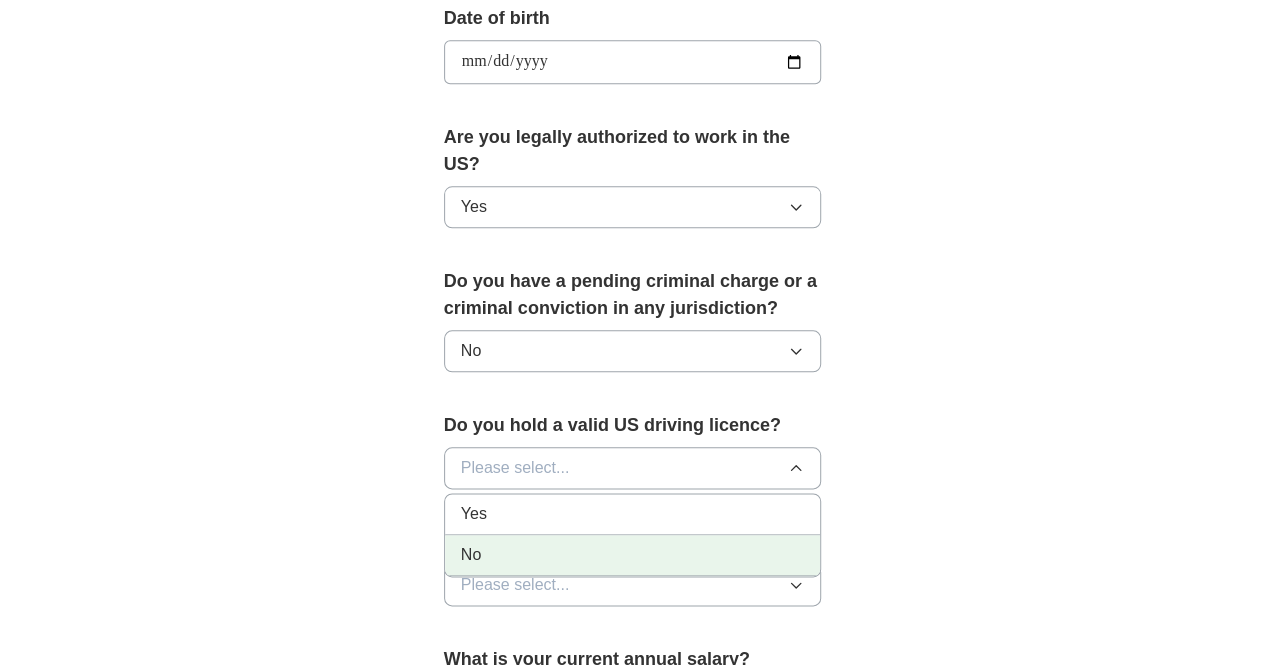 click on "No" at bounding box center [633, 555] 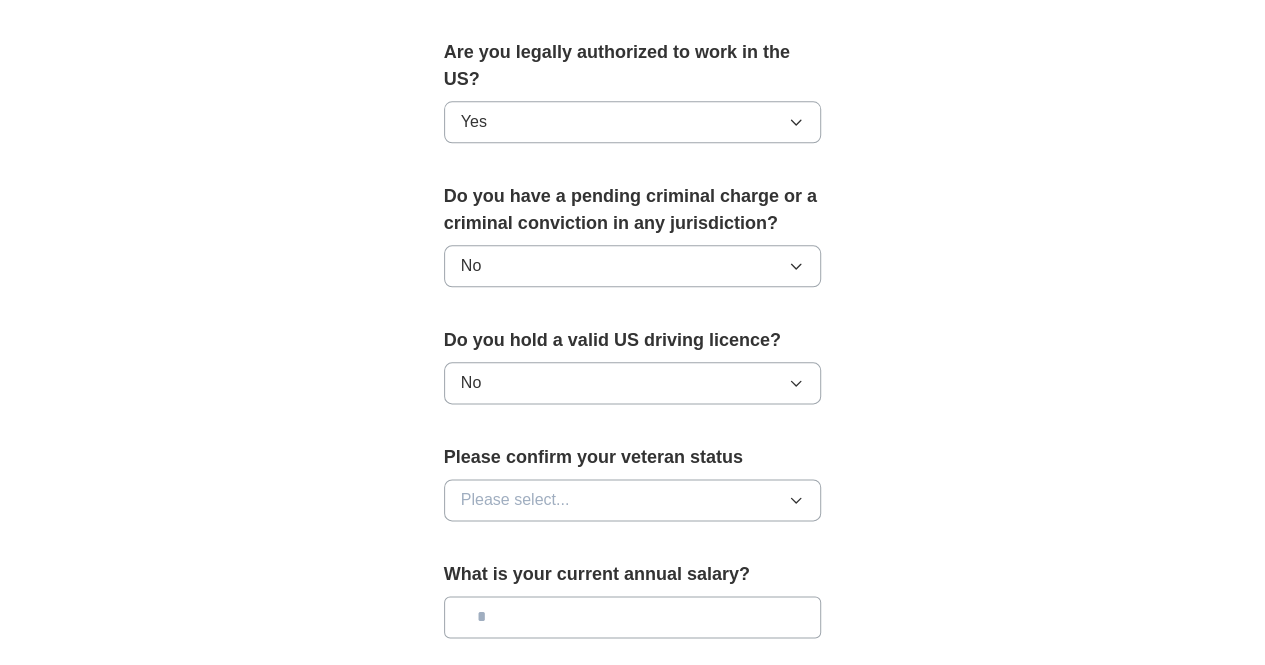 scroll, scrollTop: 1032, scrollLeft: 0, axis: vertical 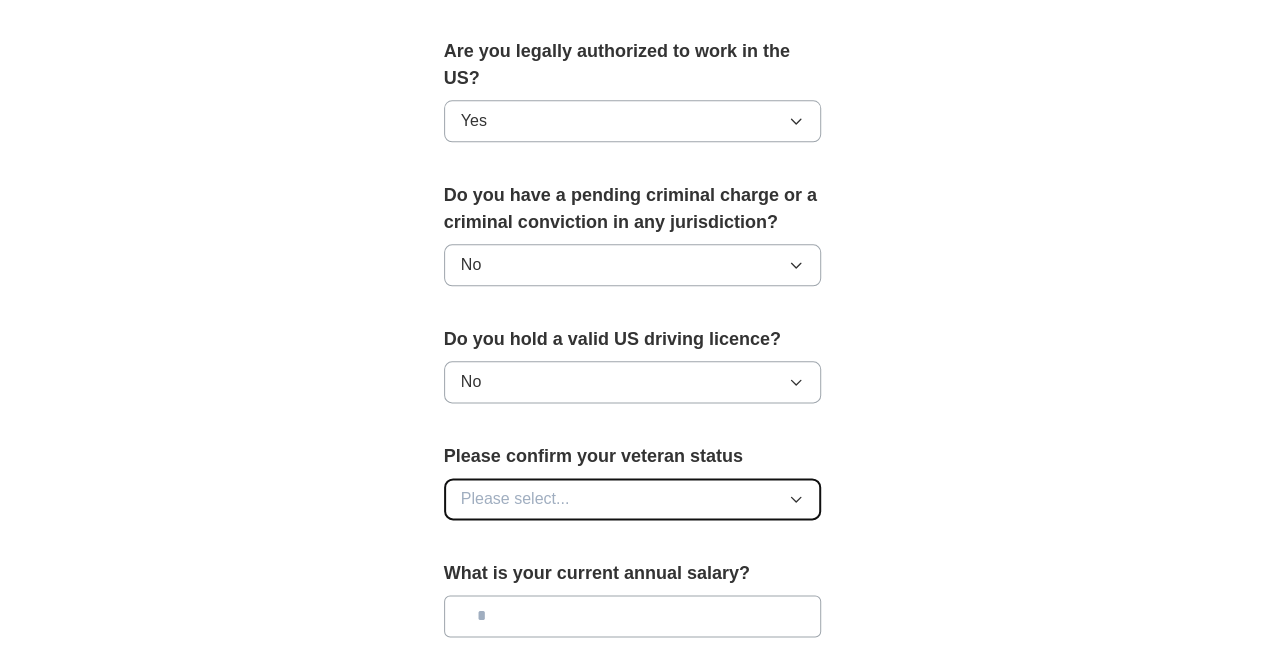 click on "Please select..." at bounding box center [515, 499] 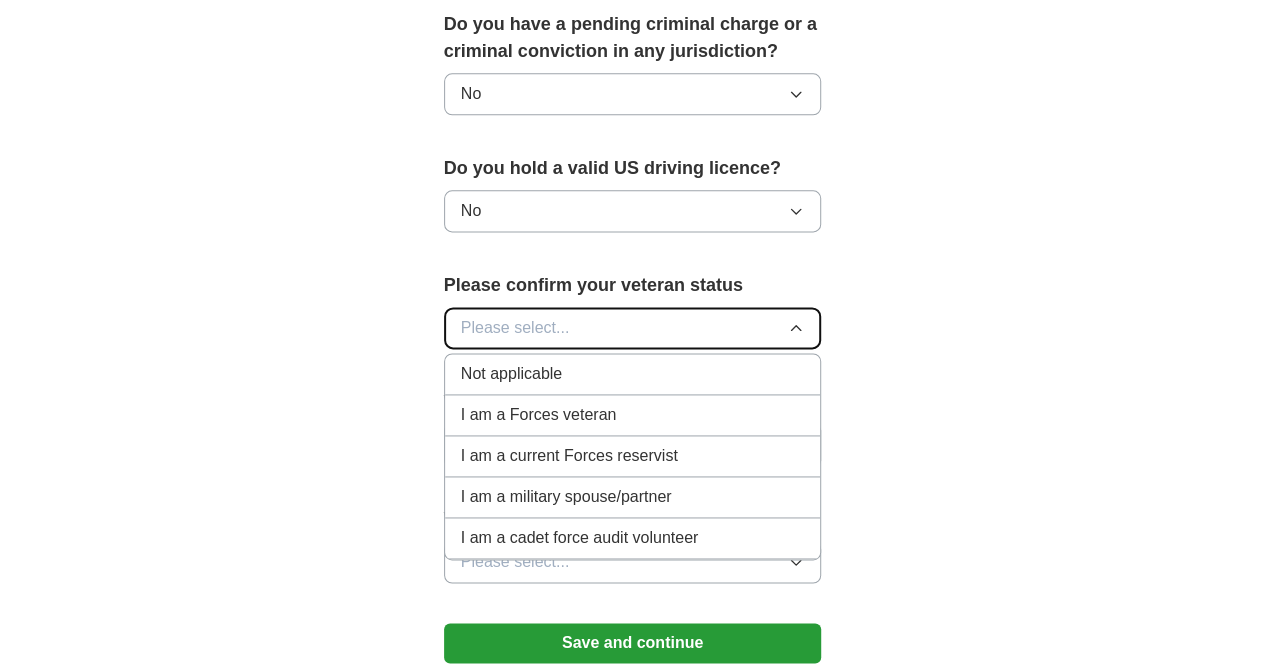 scroll, scrollTop: 1206, scrollLeft: 0, axis: vertical 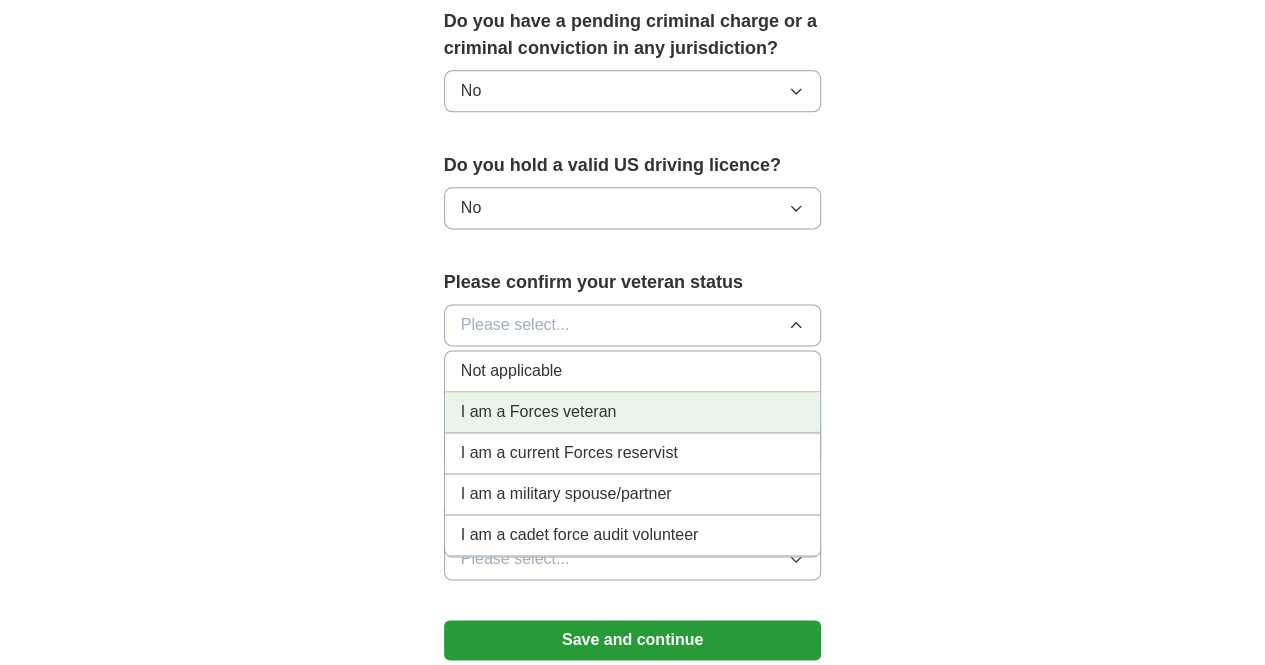 click on "I am a  Forces veteran" at bounding box center [539, 412] 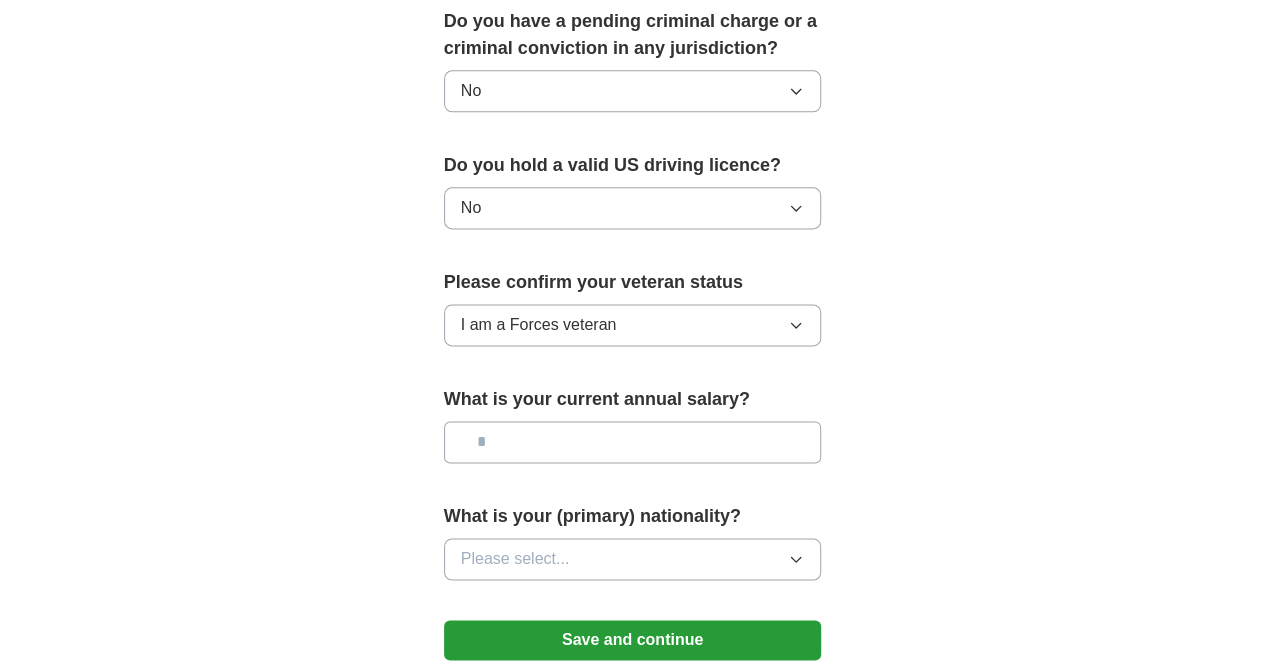 click at bounding box center (633, 442) 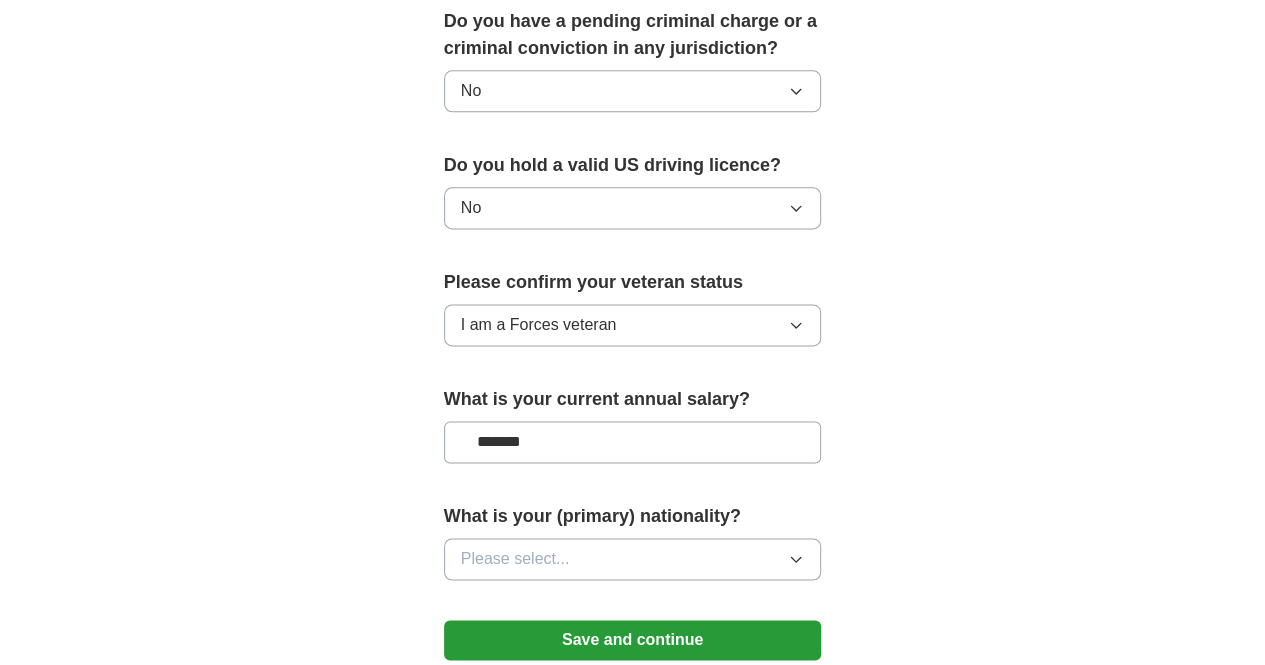 type on "*******" 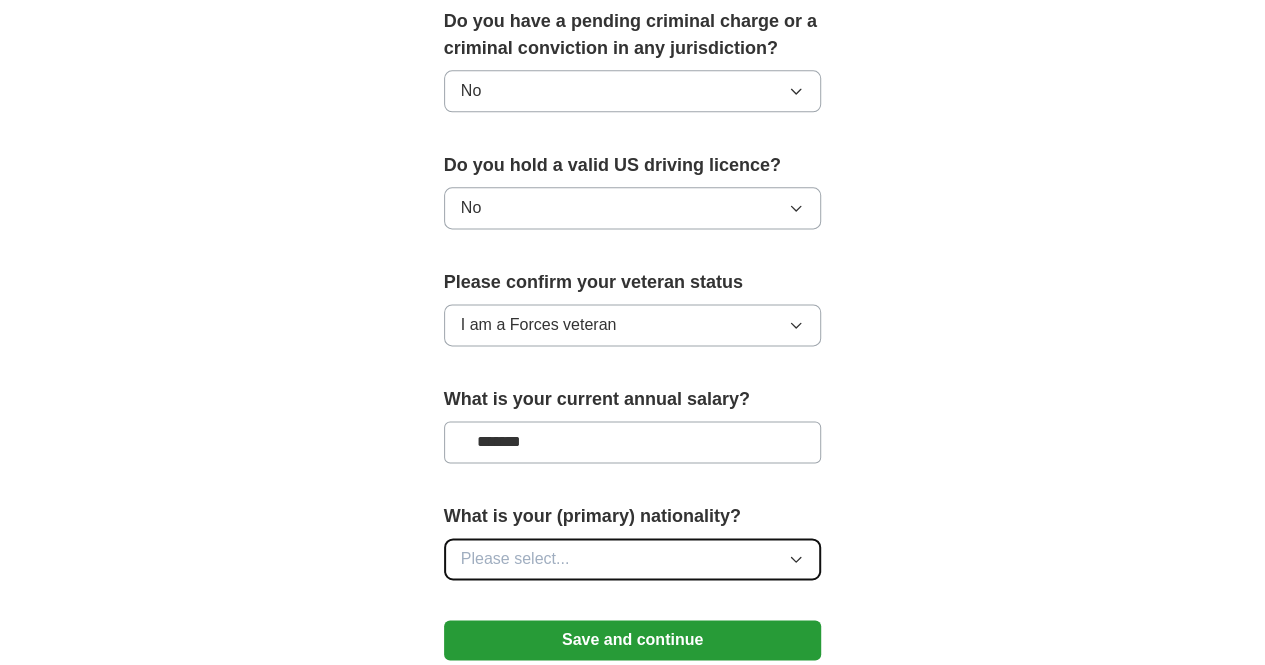 click on "Please select..." at bounding box center [633, 559] 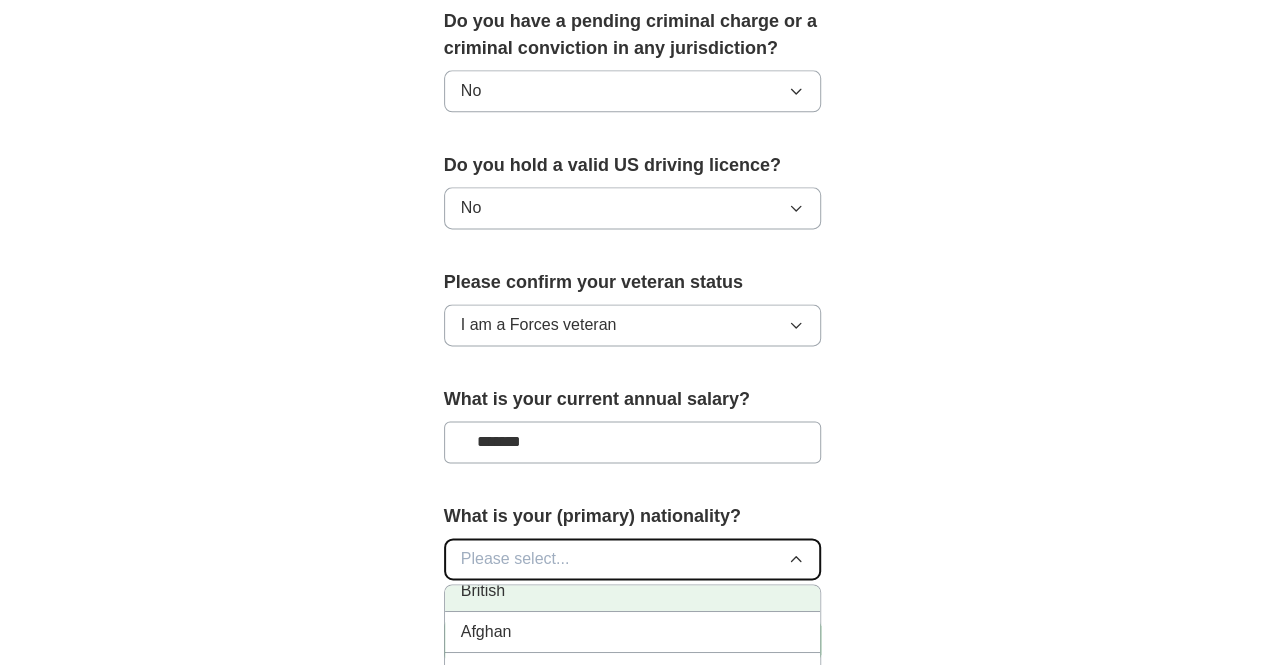 scroll, scrollTop: 0, scrollLeft: 0, axis: both 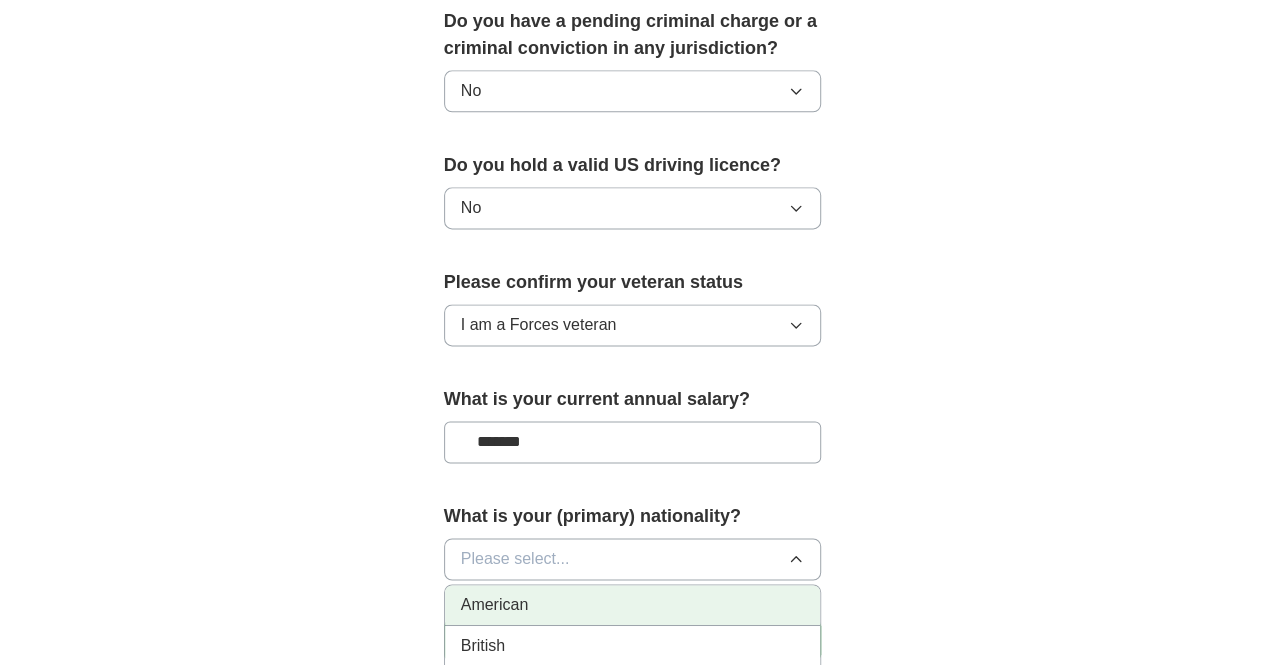 click on "American" at bounding box center [495, 605] 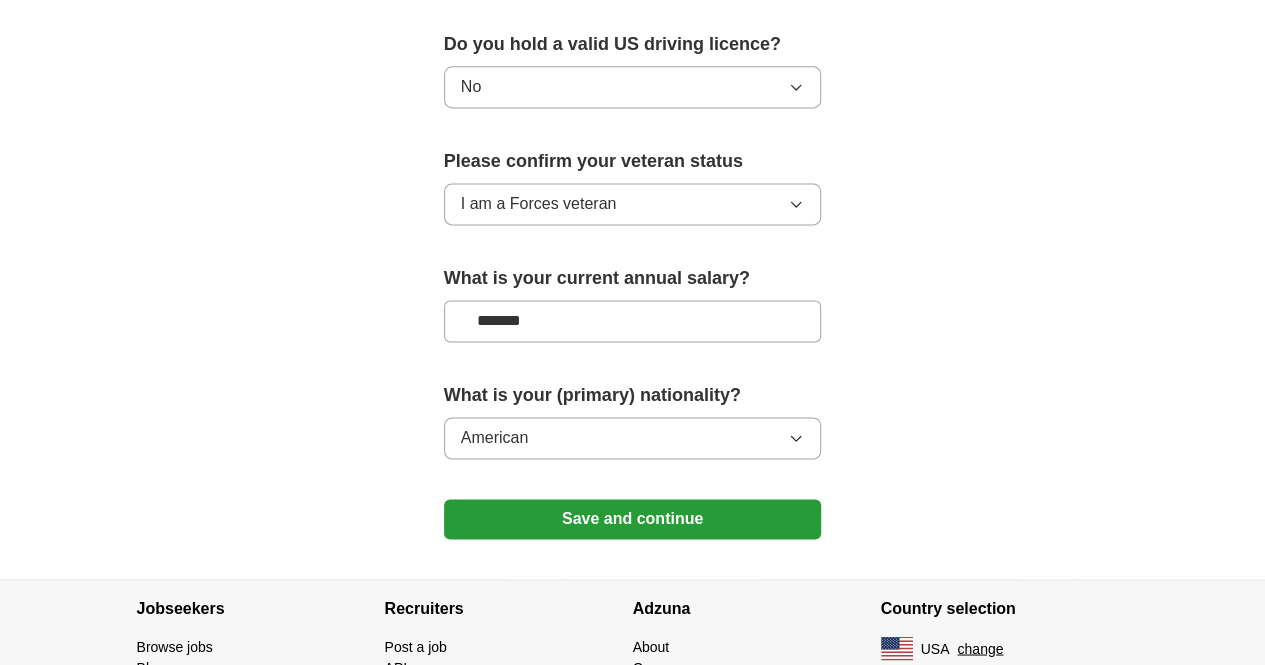 scroll, scrollTop: 1330, scrollLeft: 0, axis: vertical 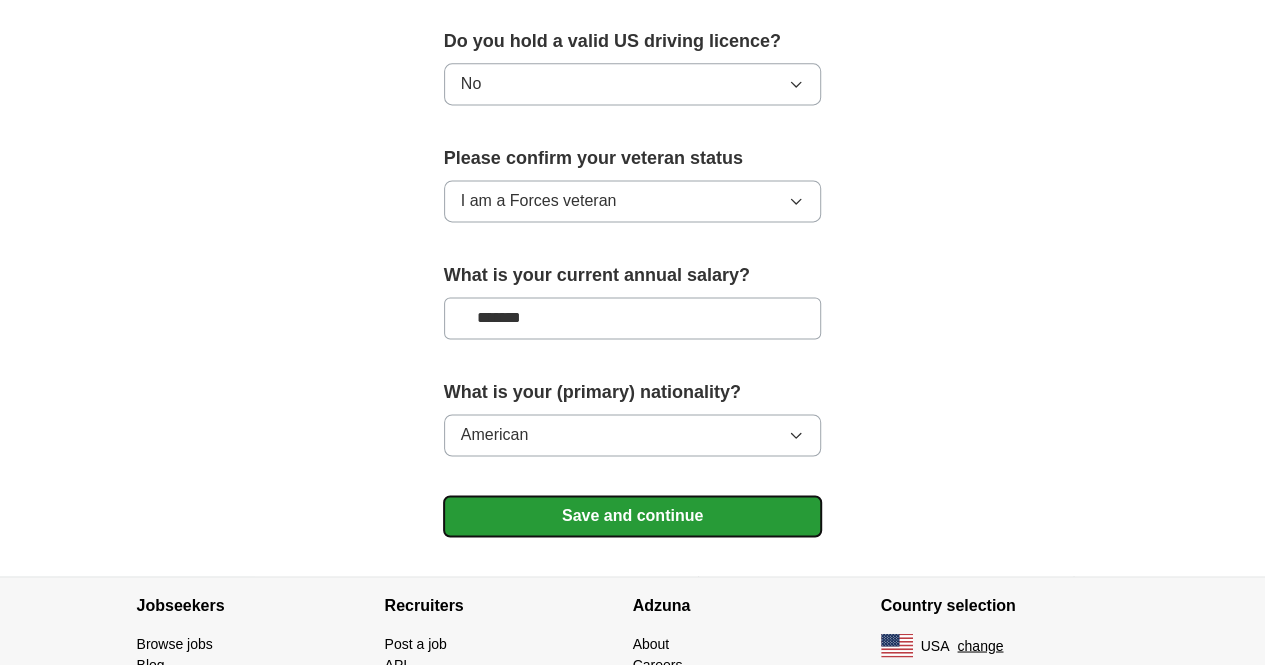 click on "Save and continue" at bounding box center (633, 516) 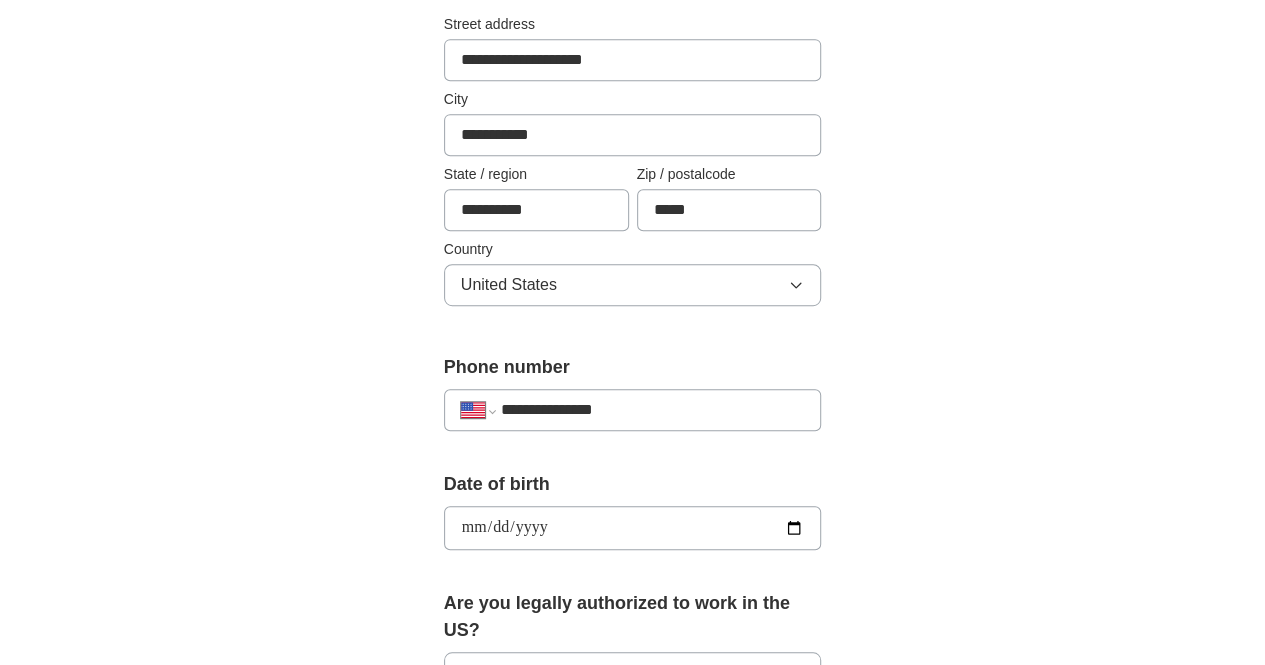 scroll, scrollTop: 481, scrollLeft: 0, axis: vertical 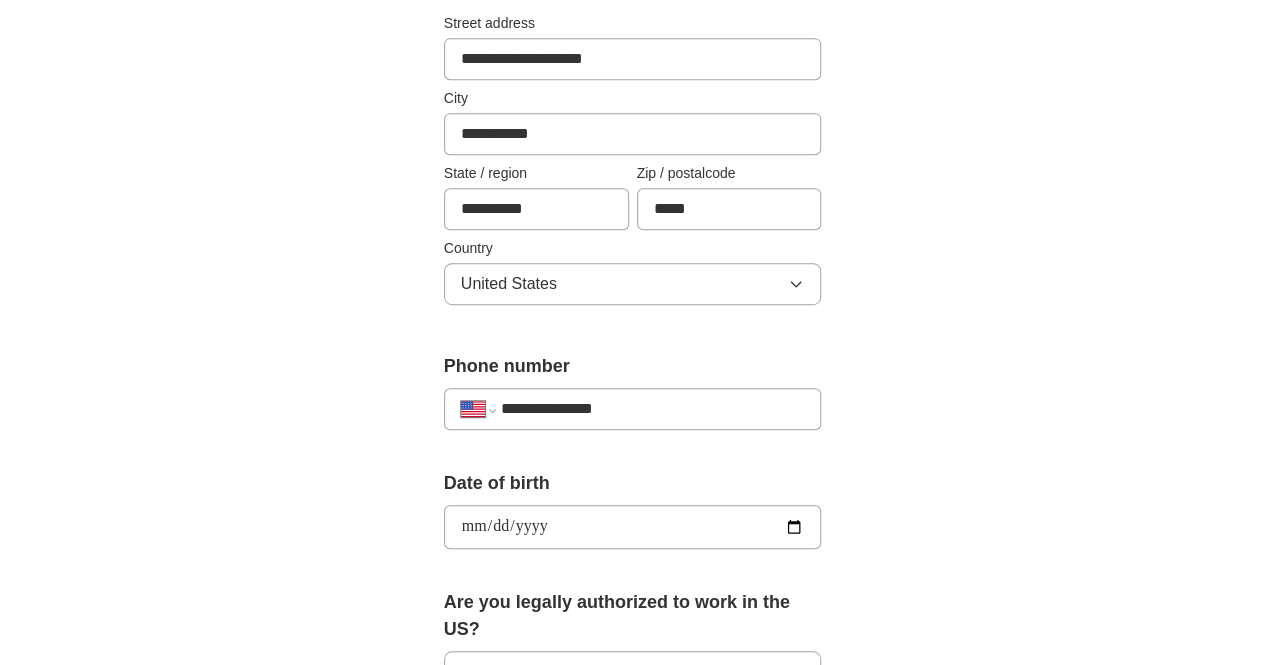 click on "**********" at bounding box center [536, 209] 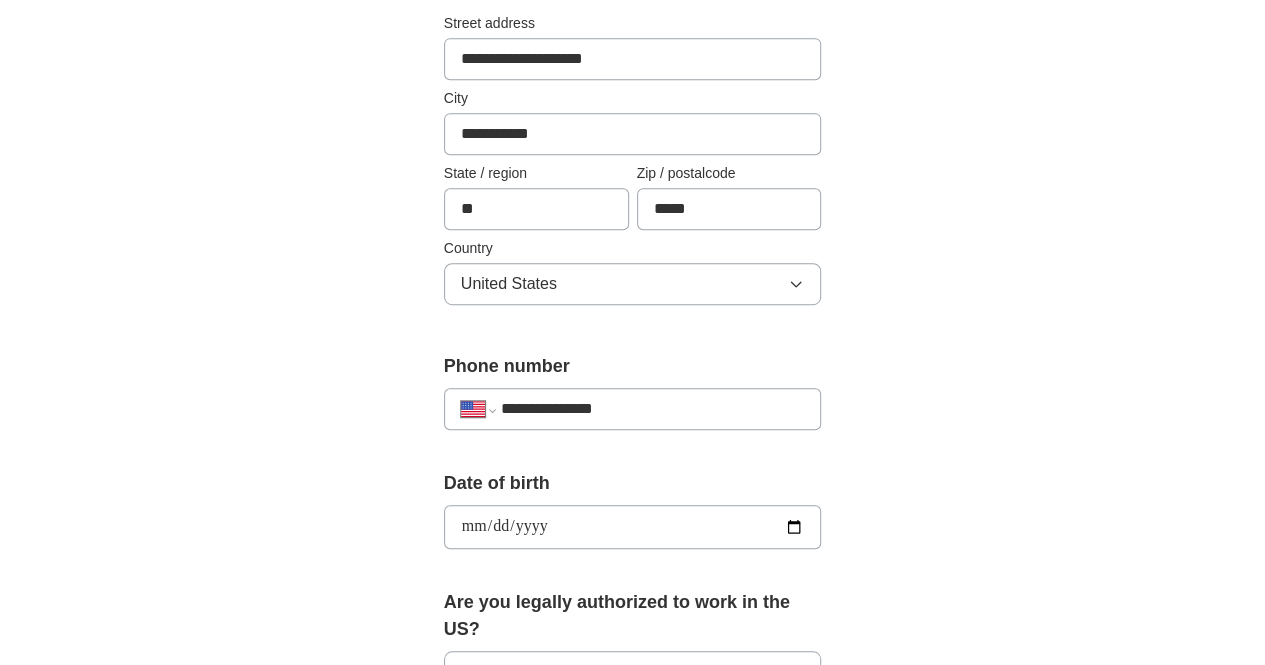 type on "*" 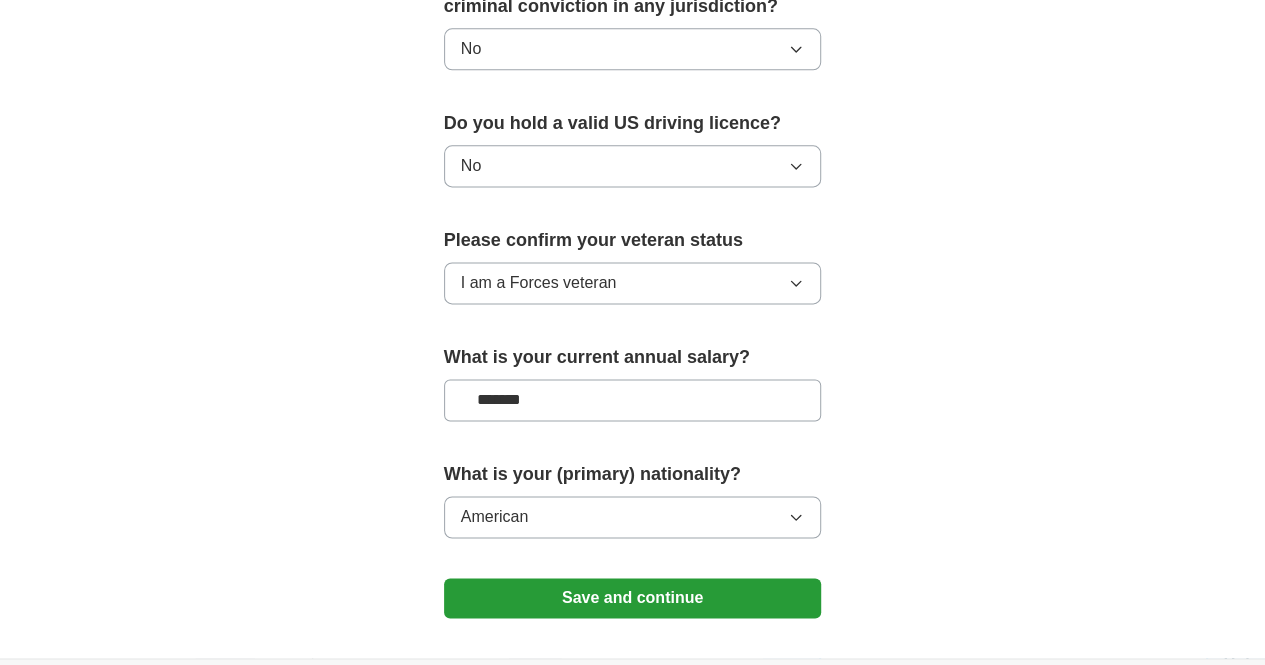 scroll, scrollTop: 1407, scrollLeft: 0, axis: vertical 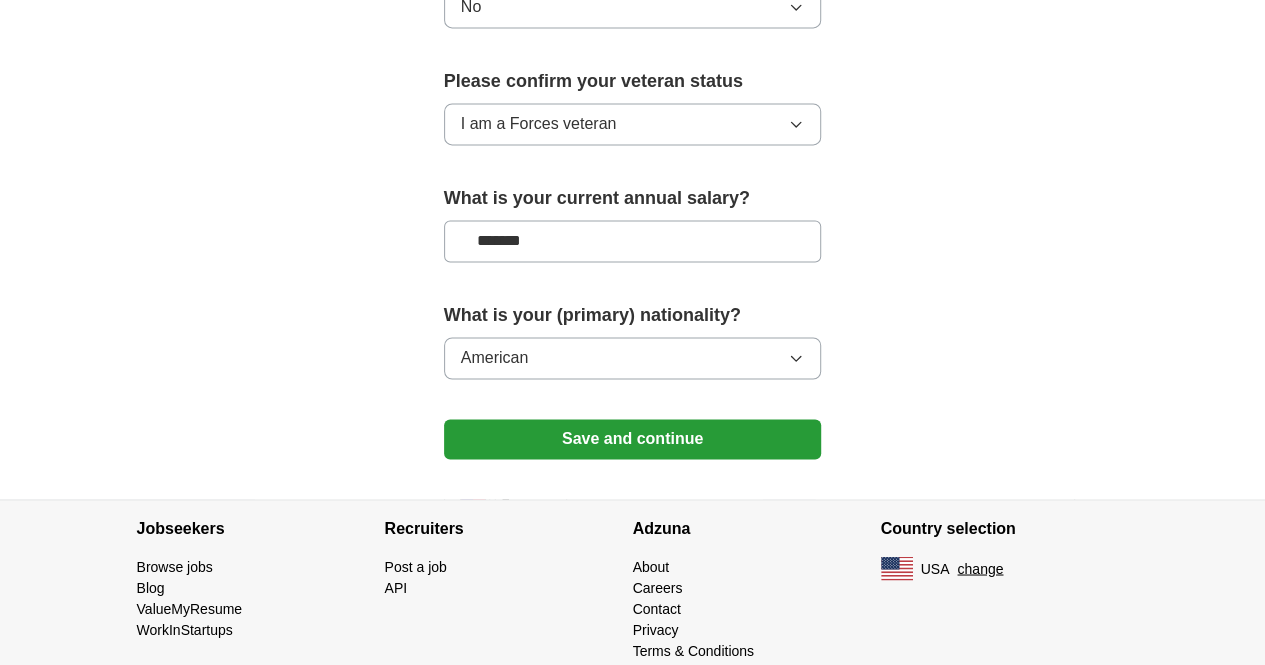click on "*******" at bounding box center (633, 241) 